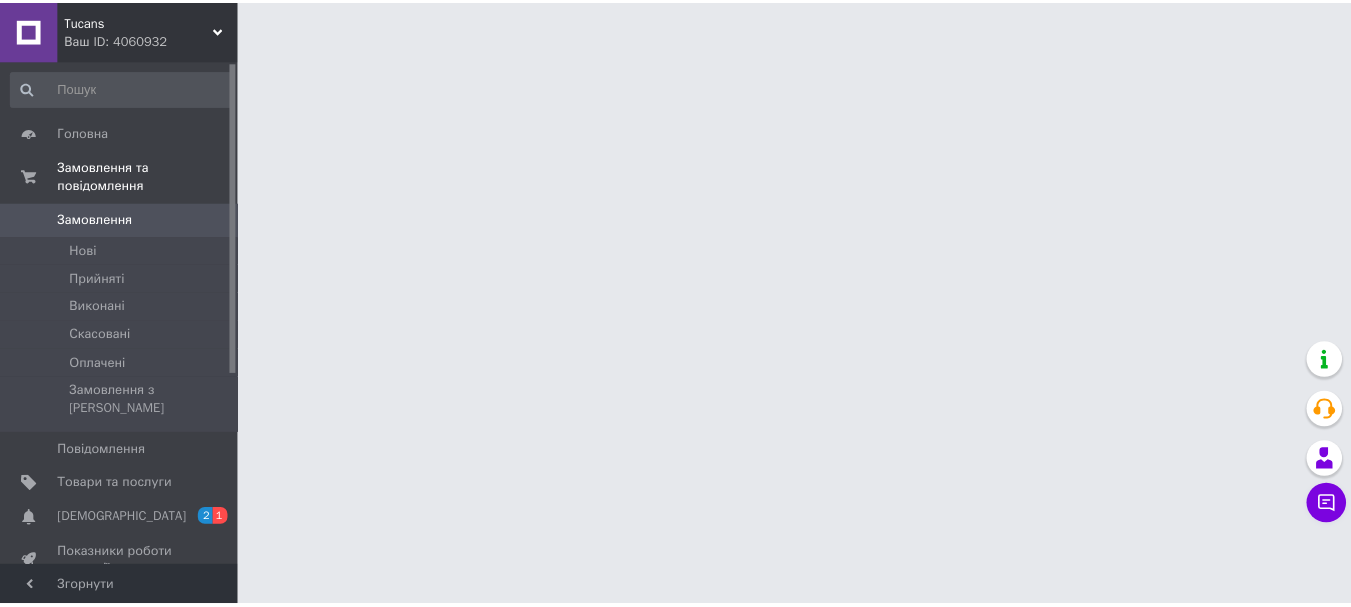 scroll, scrollTop: 0, scrollLeft: 0, axis: both 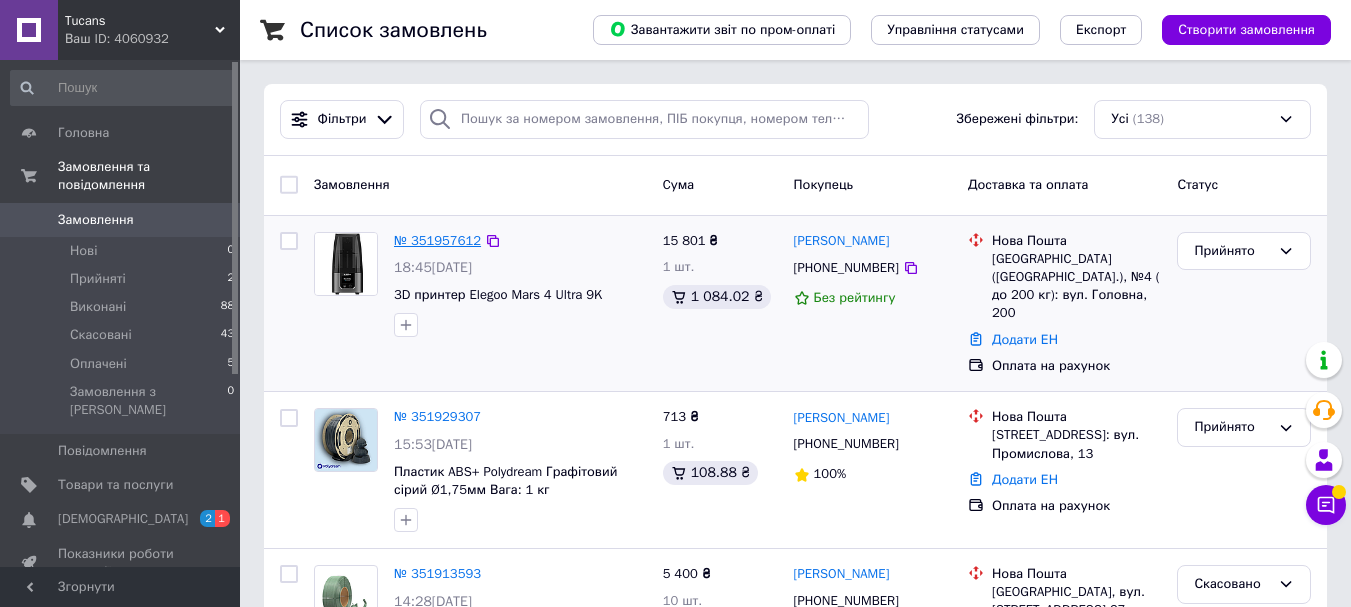 click on "№ 351957612" at bounding box center [437, 240] 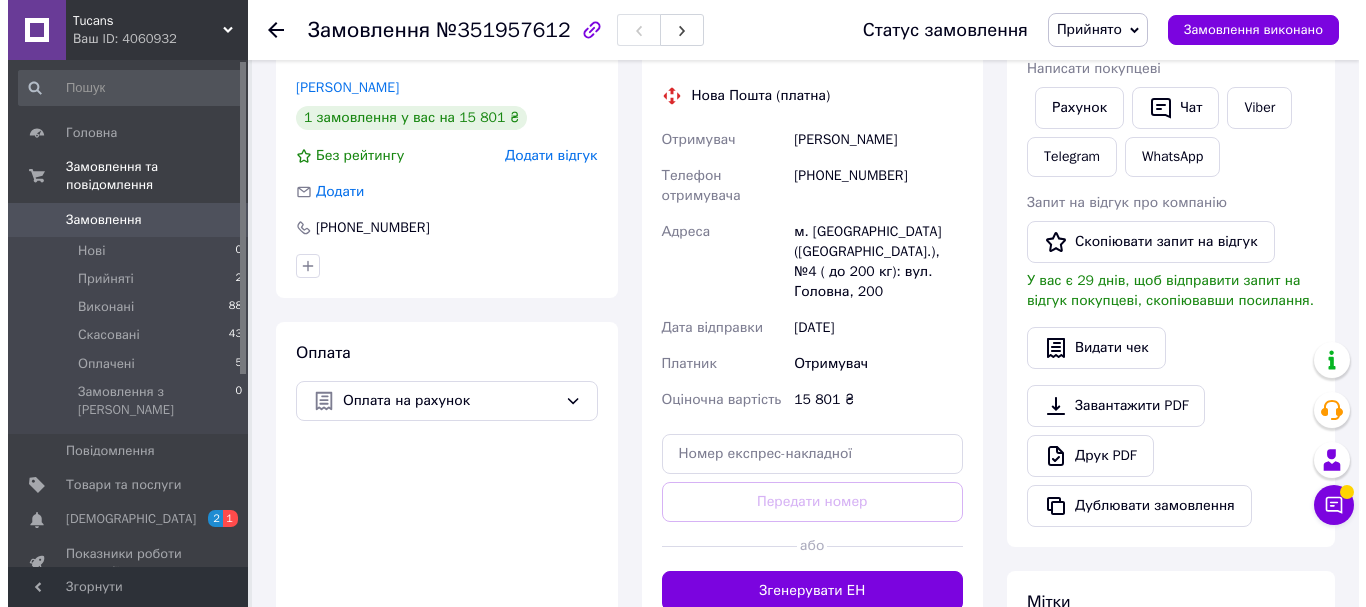 scroll, scrollTop: 0, scrollLeft: 0, axis: both 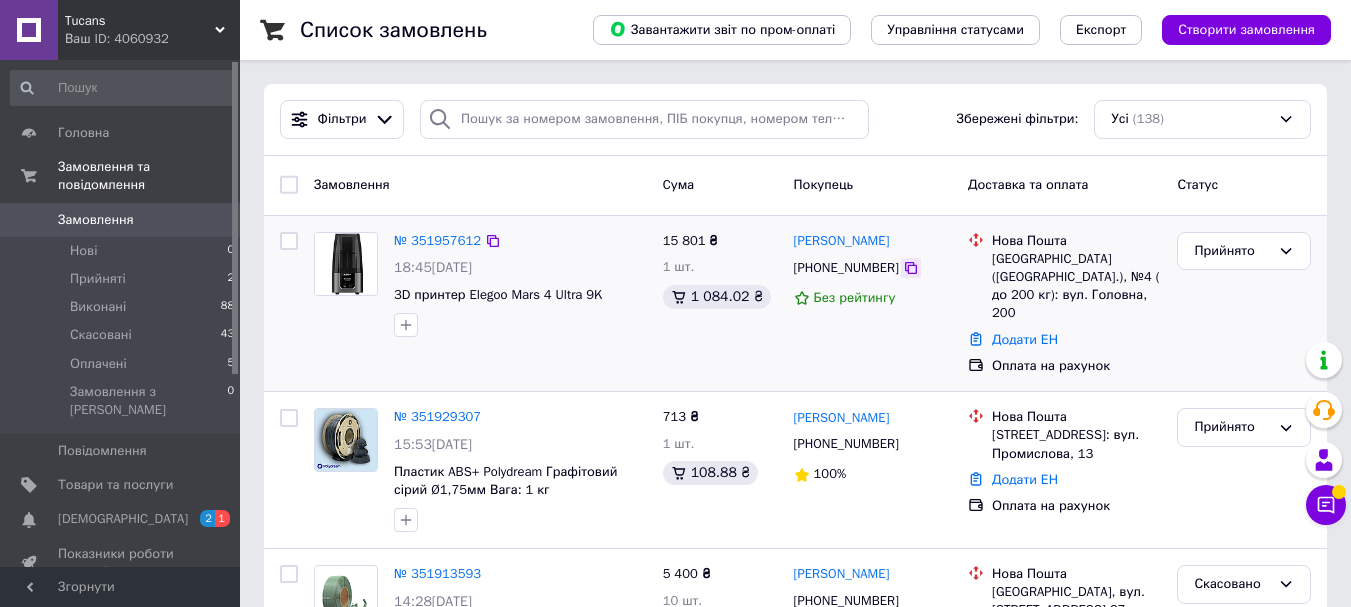 click 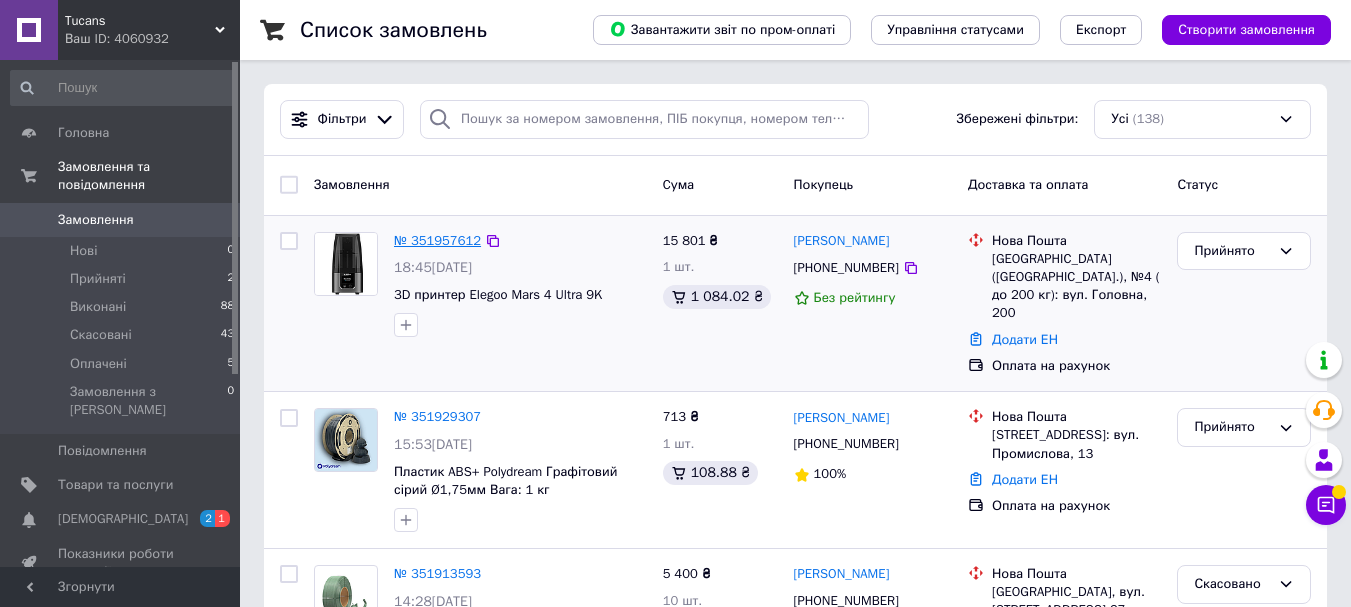 click on "№ 351957612" at bounding box center (437, 240) 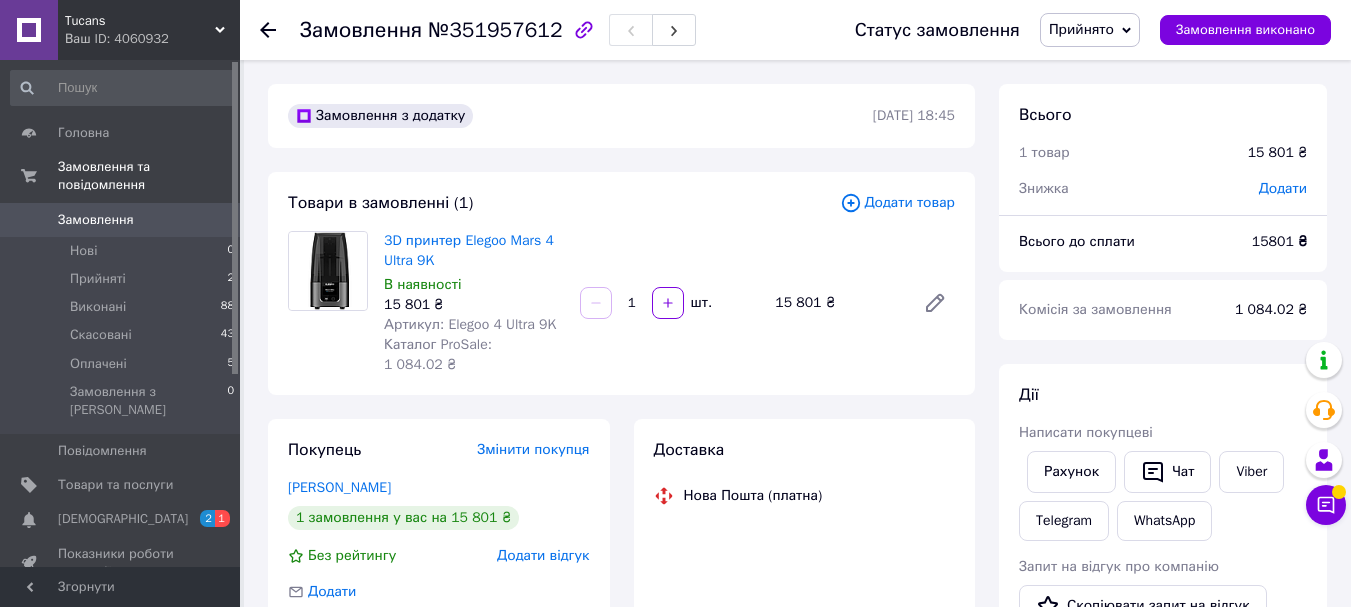 click on "Додати товар" at bounding box center [897, 203] 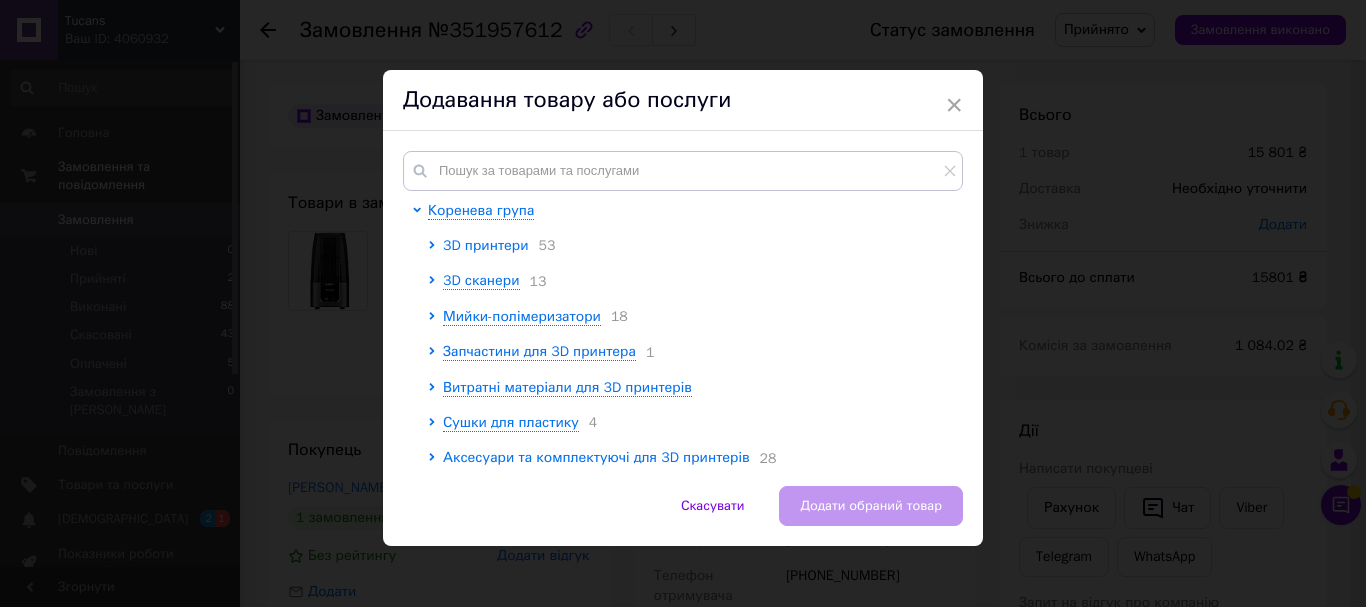 click 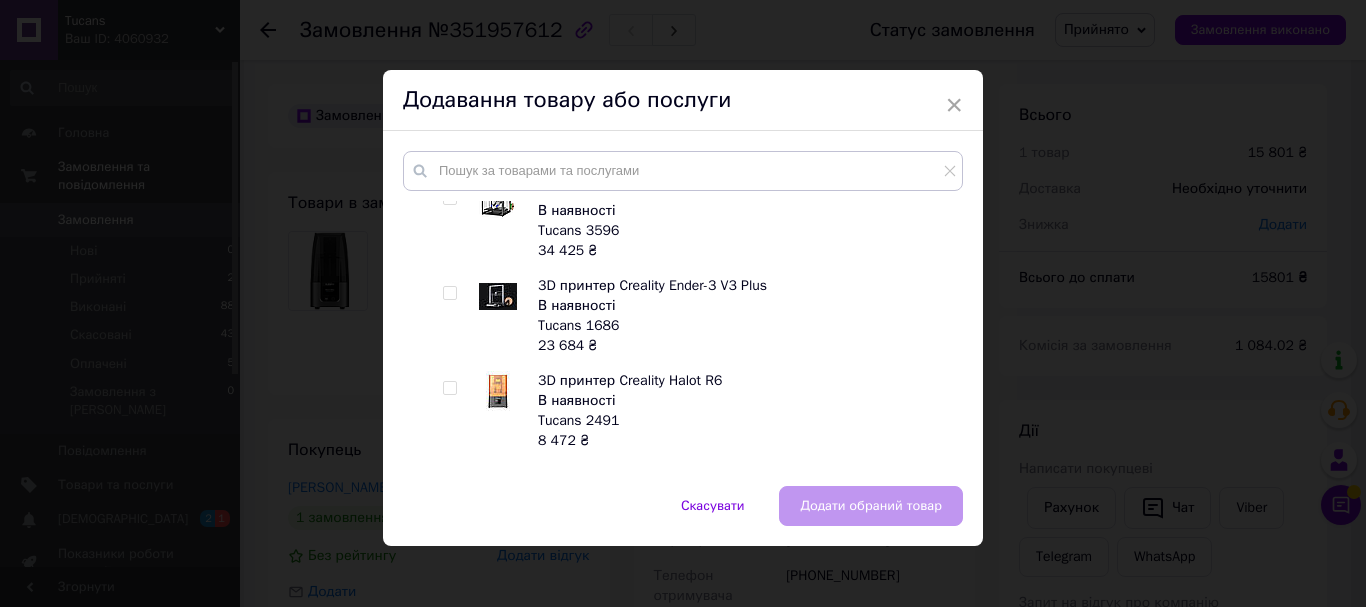 scroll, scrollTop: 3800, scrollLeft: 0, axis: vertical 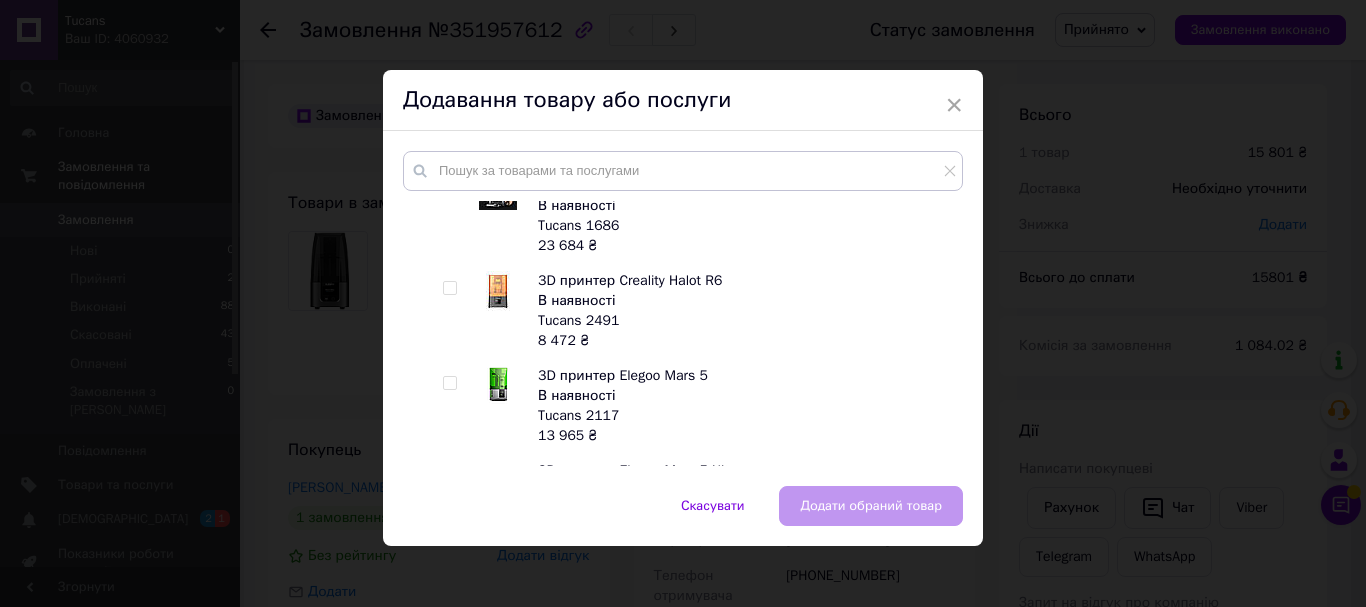 click at bounding box center (449, 383) 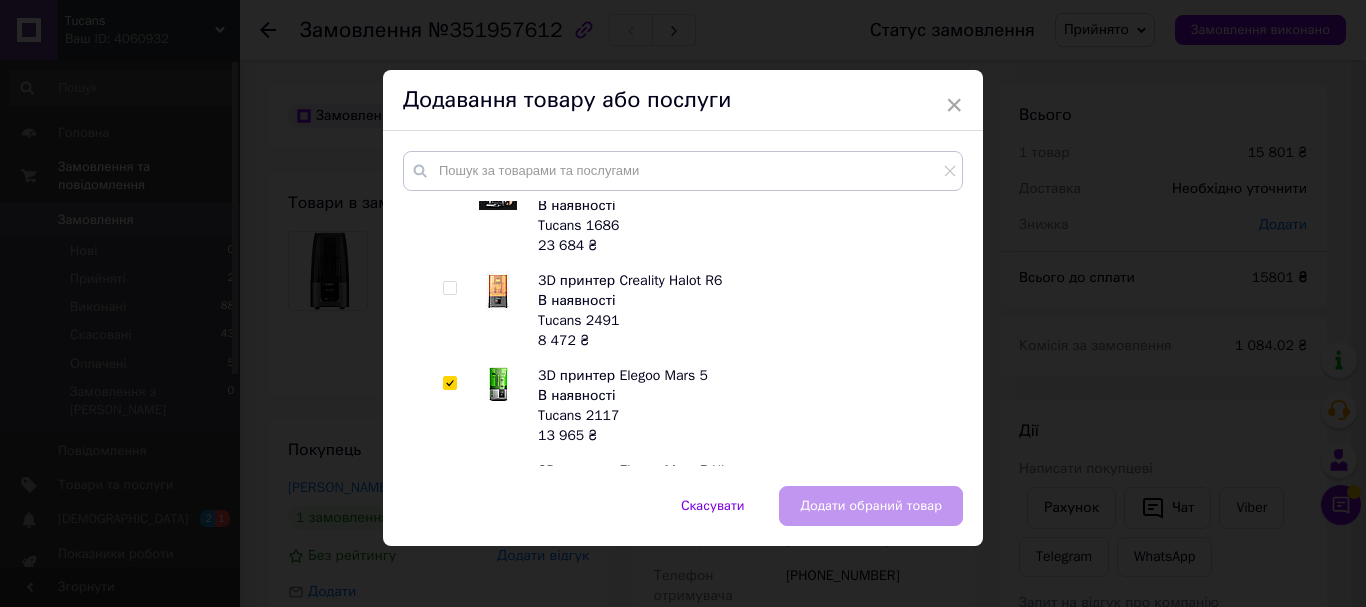 checkbox on "true" 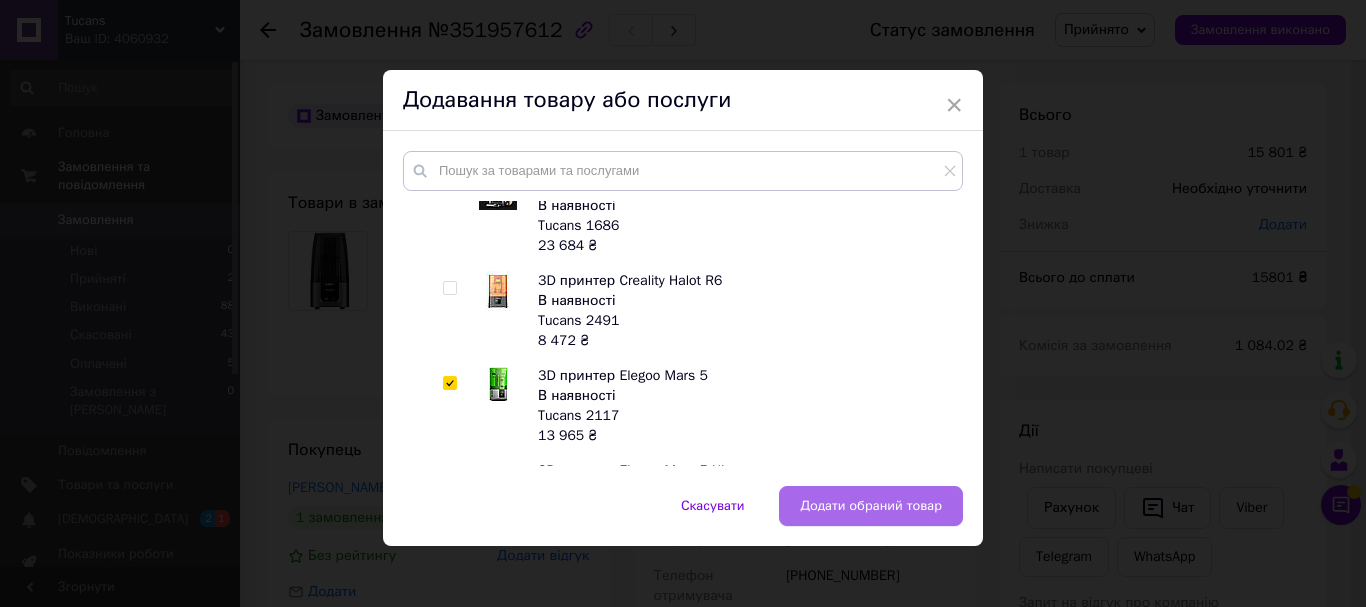 click on "Додати обраний товар" at bounding box center (871, 506) 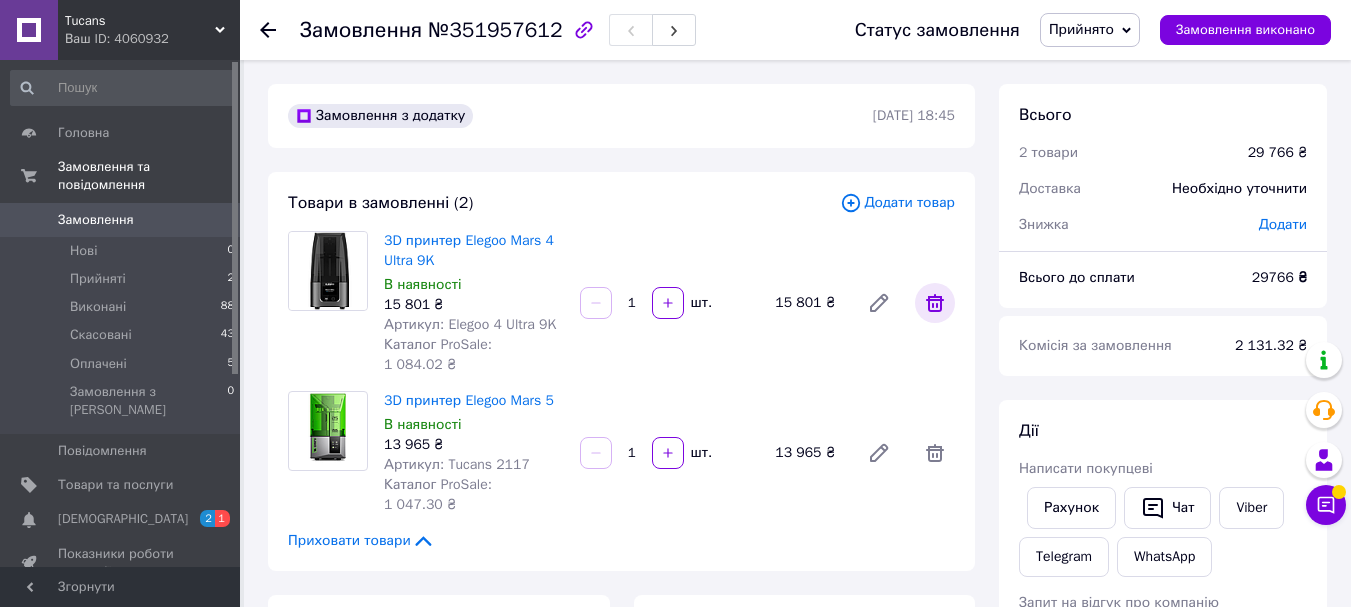 click 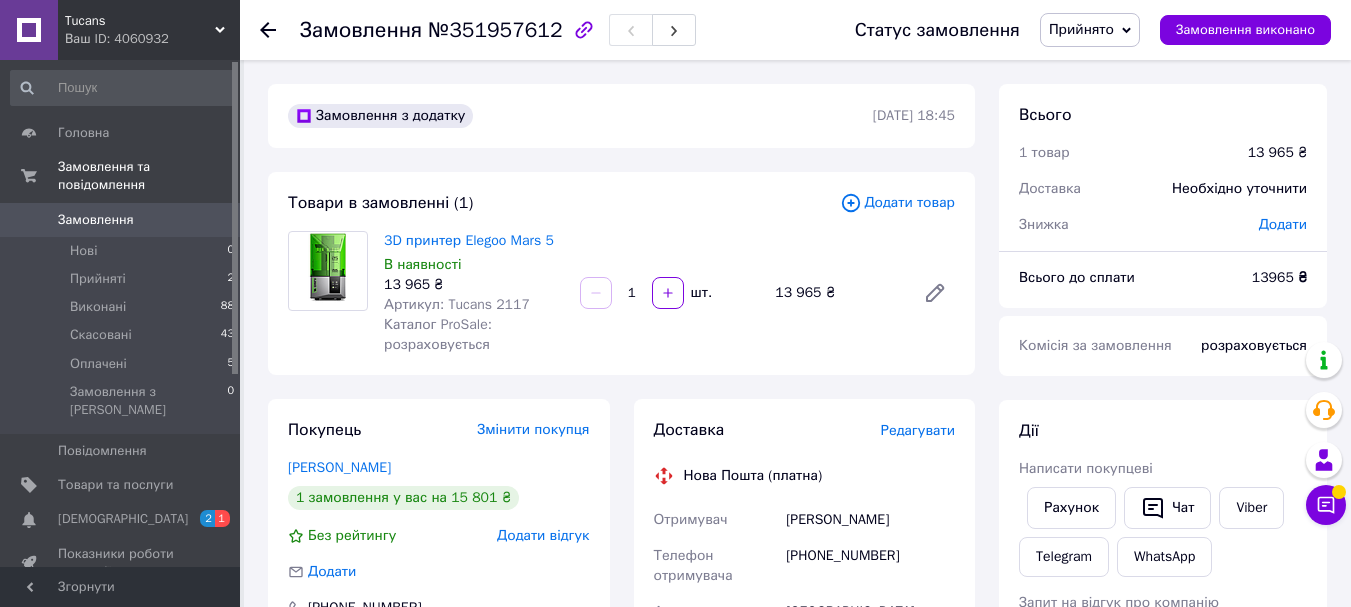 click on "Додати товар" at bounding box center [897, 203] 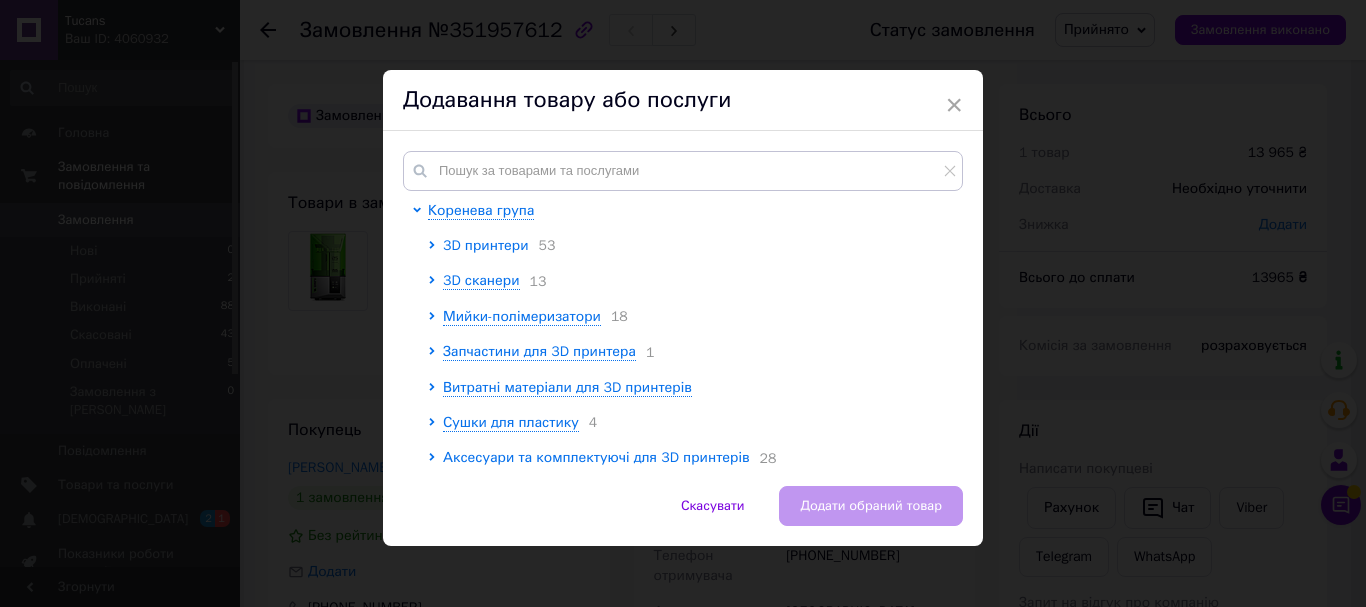 click 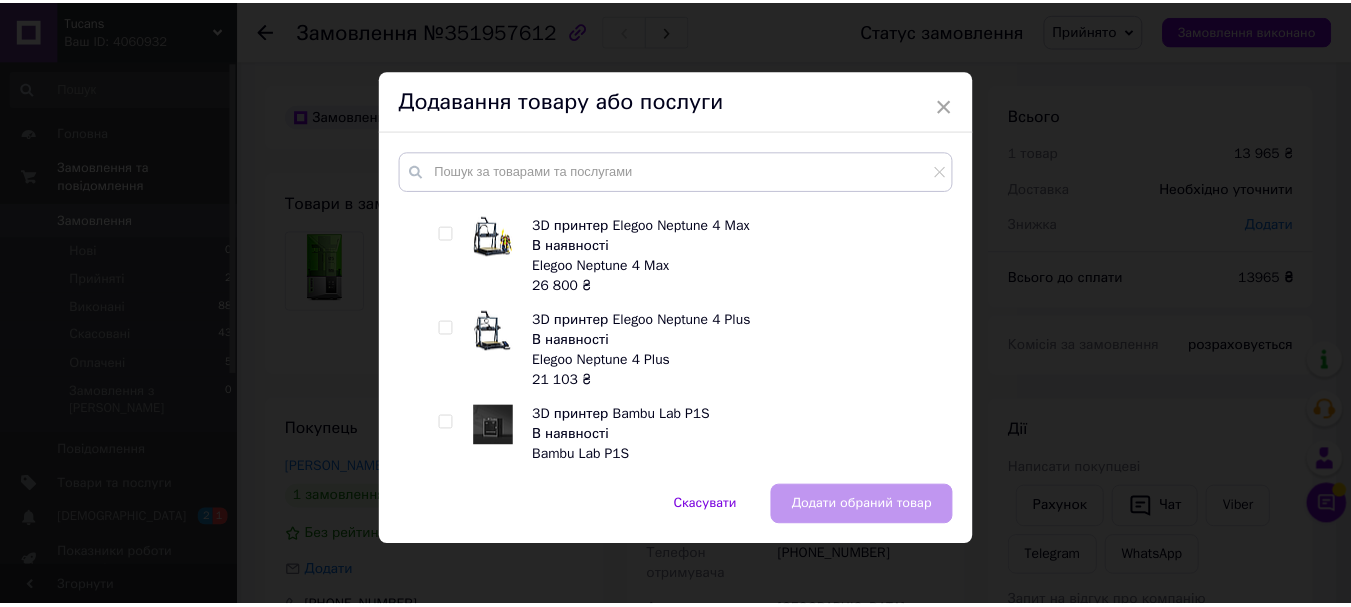 scroll, scrollTop: 900, scrollLeft: 0, axis: vertical 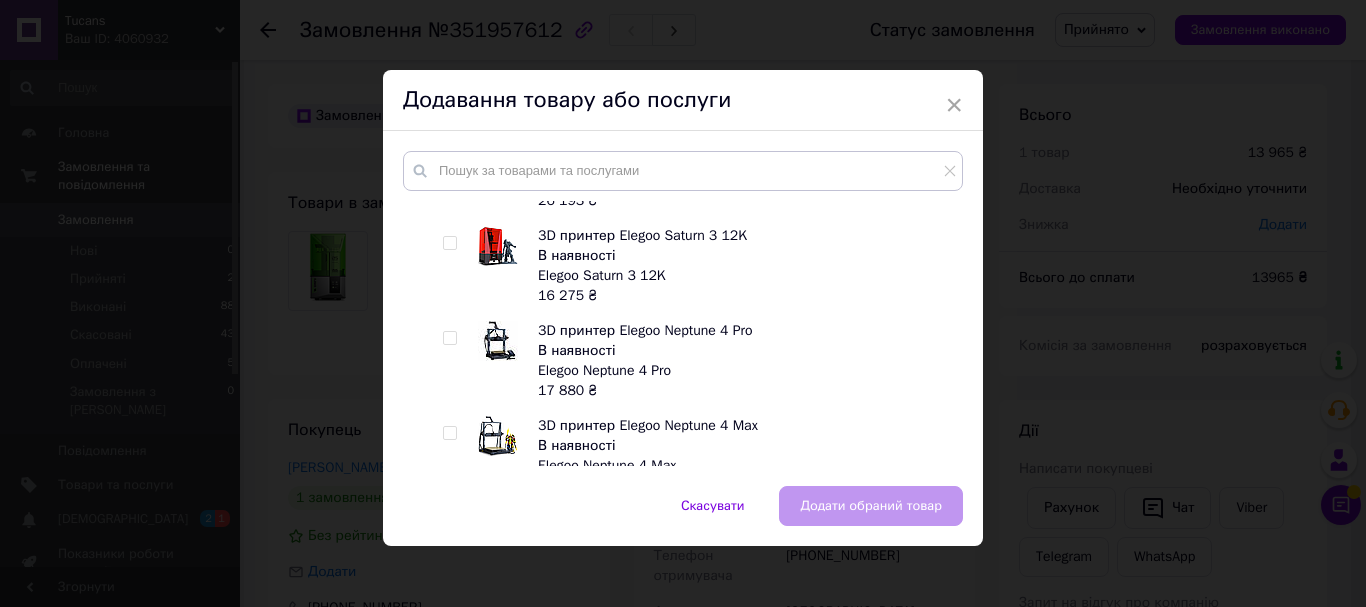 drag, startPoint x: 450, startPoint y: 335, endPoint x: 460, endPoint y: 337, distance: 10.198039 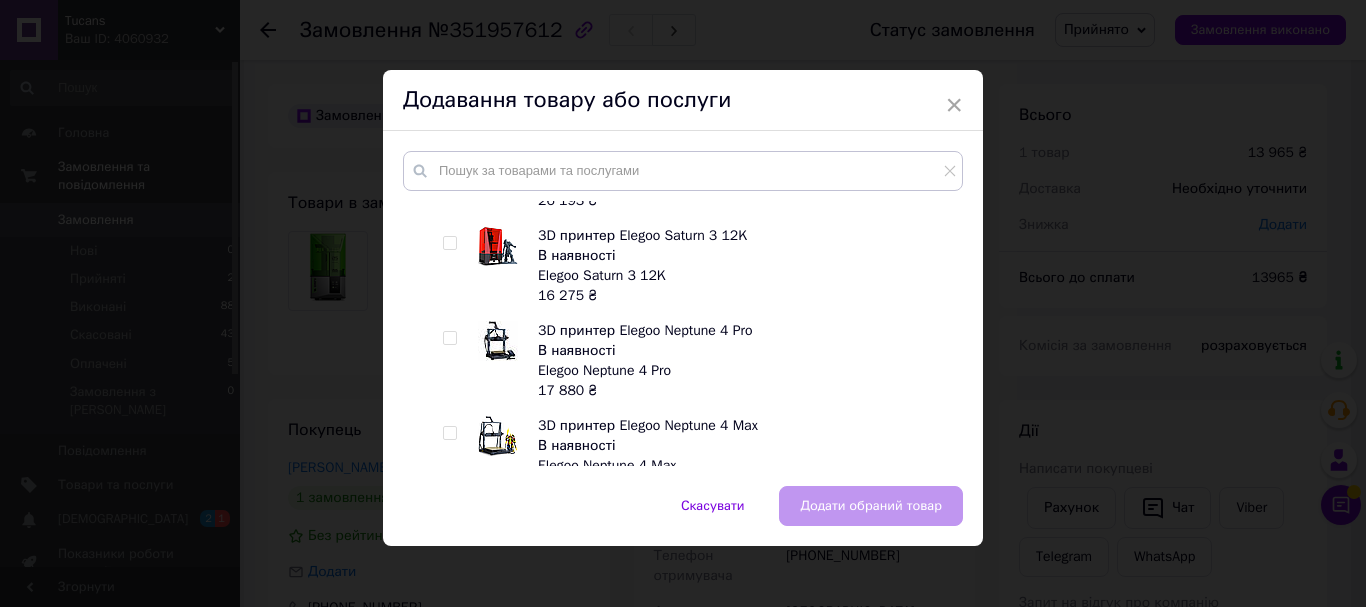 click at bounding box center [449, 338] 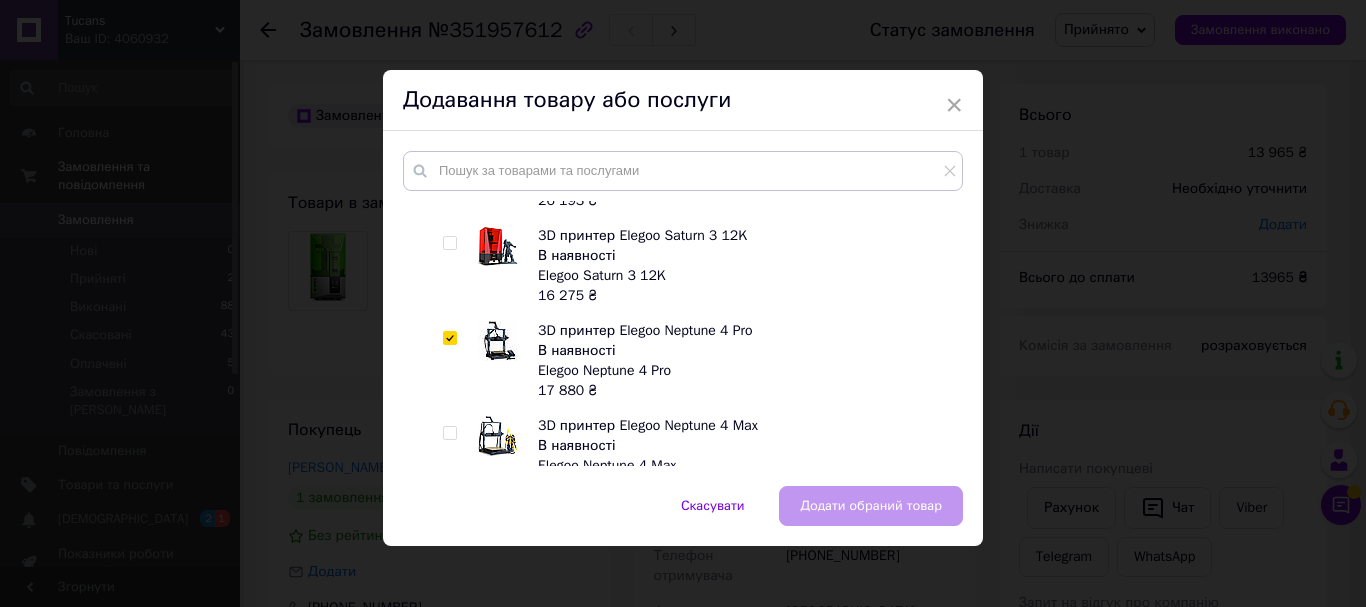 checkbox on "true" 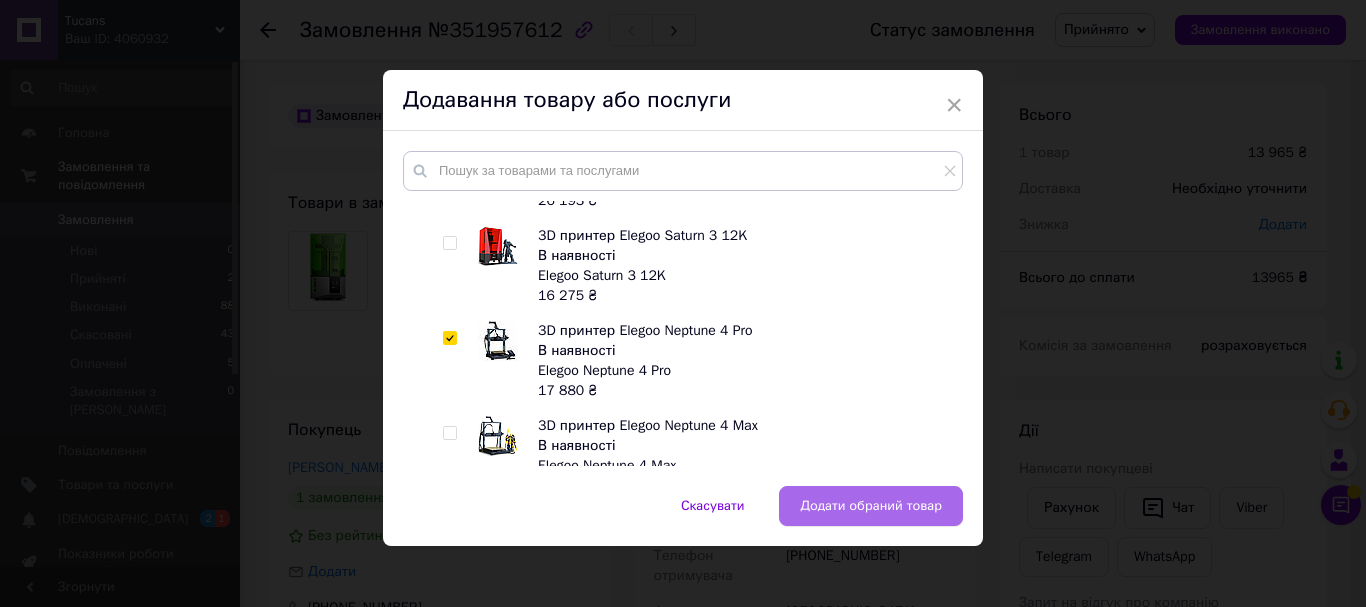 click on "Додати обраний товар" at bounding box center [871, 506] 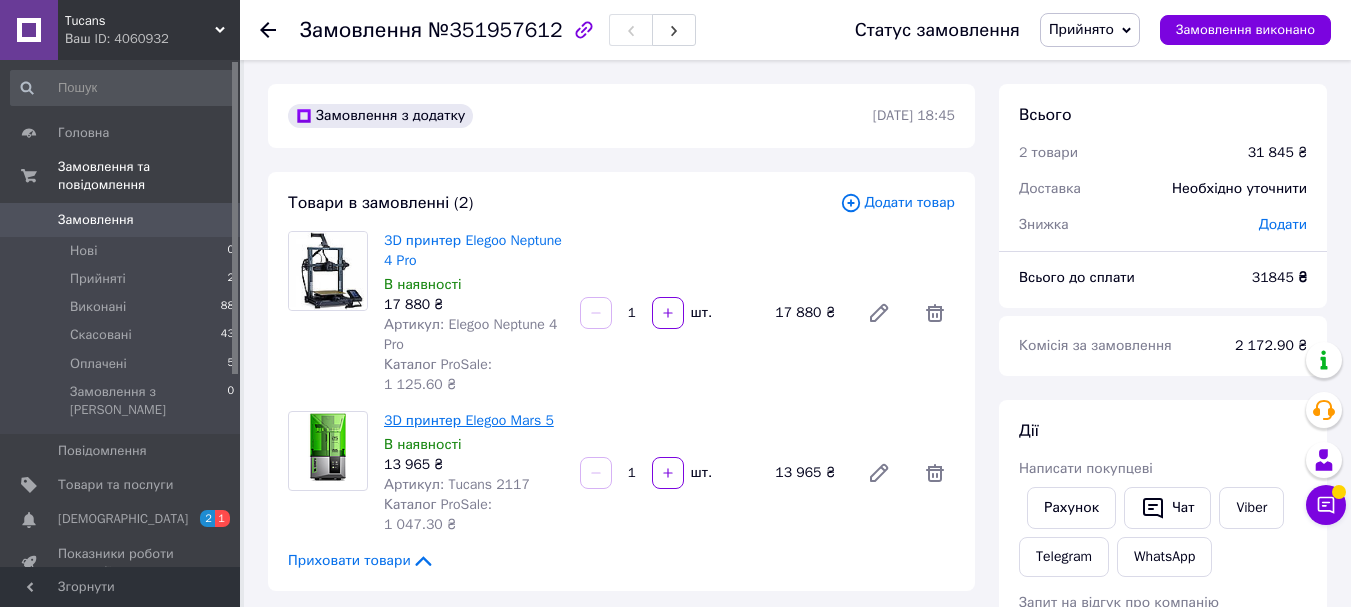 click on "3D принтер Elegoo Mars 5" at bounding box center [469, 420] 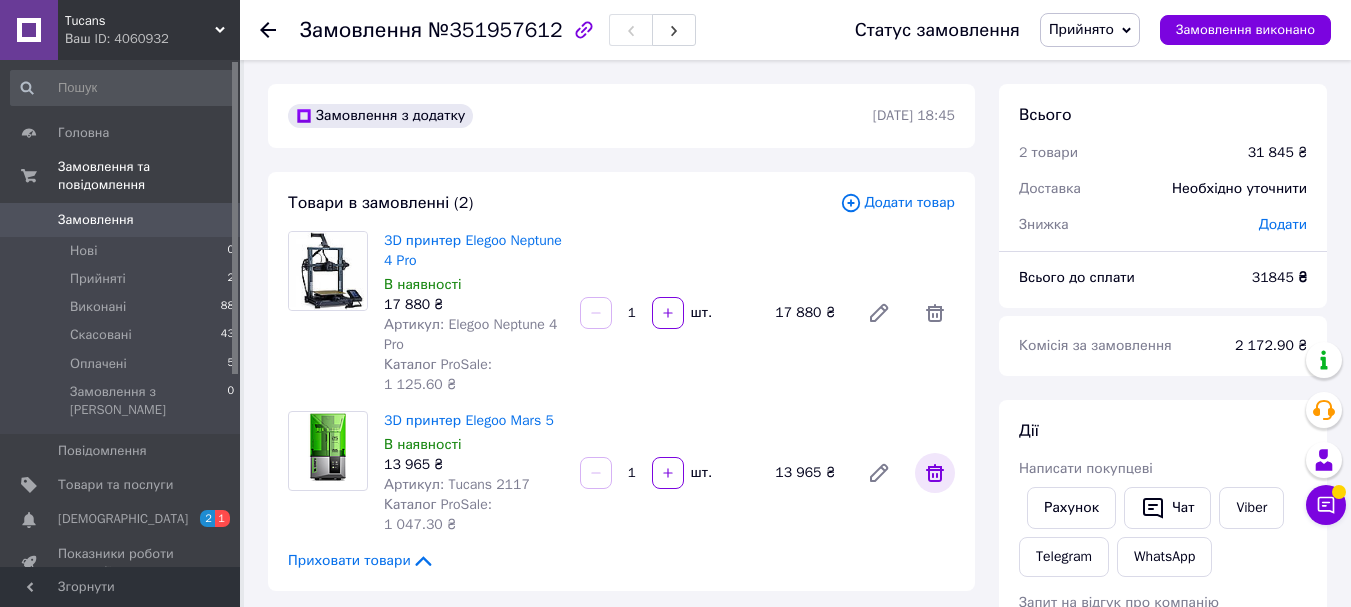 click 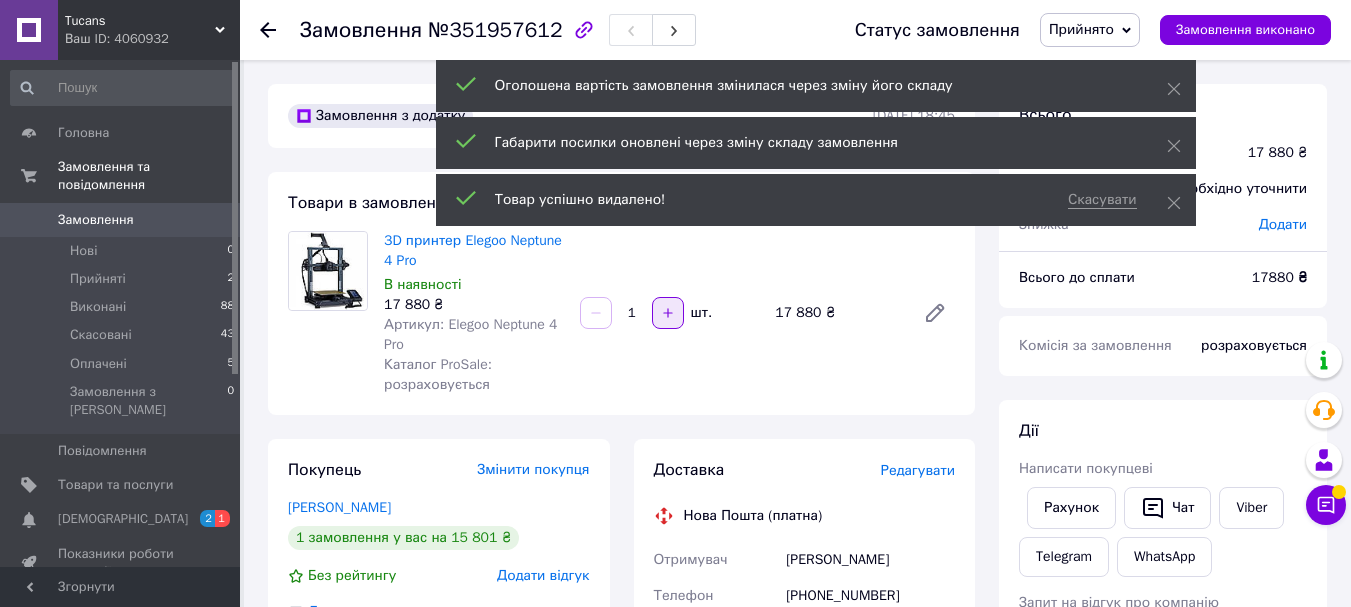 click at bounding box center (668, 313) 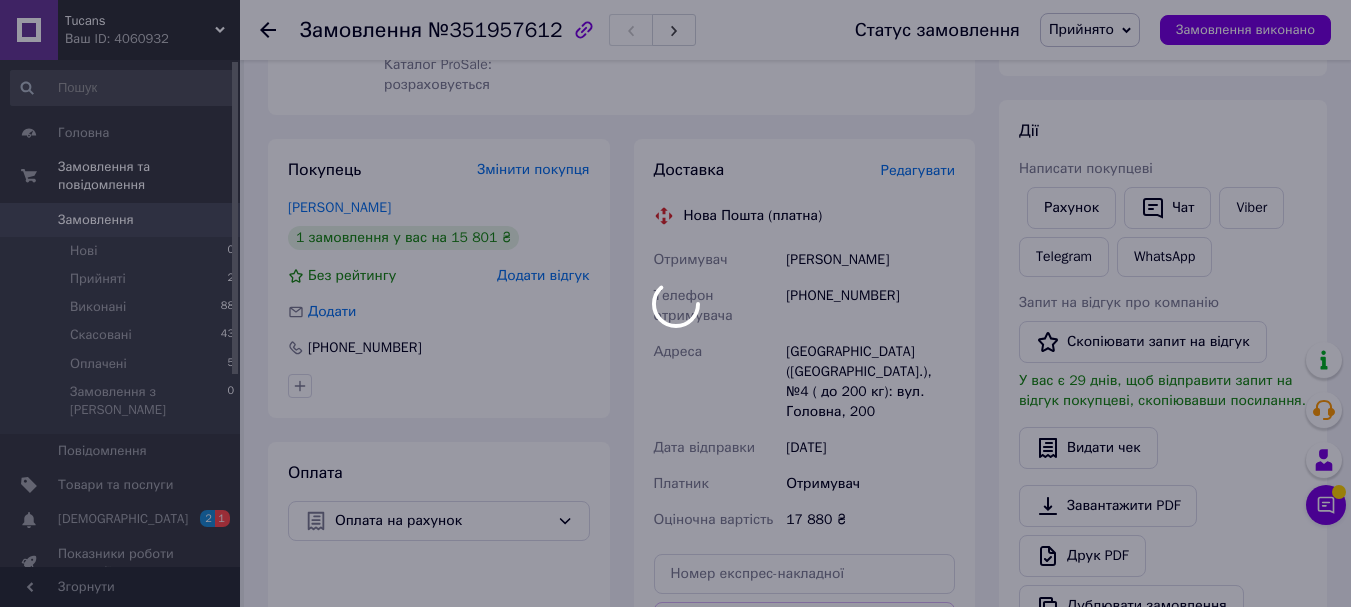 scroll, scrollTop: 0, scrollLeft: 0, axis: both 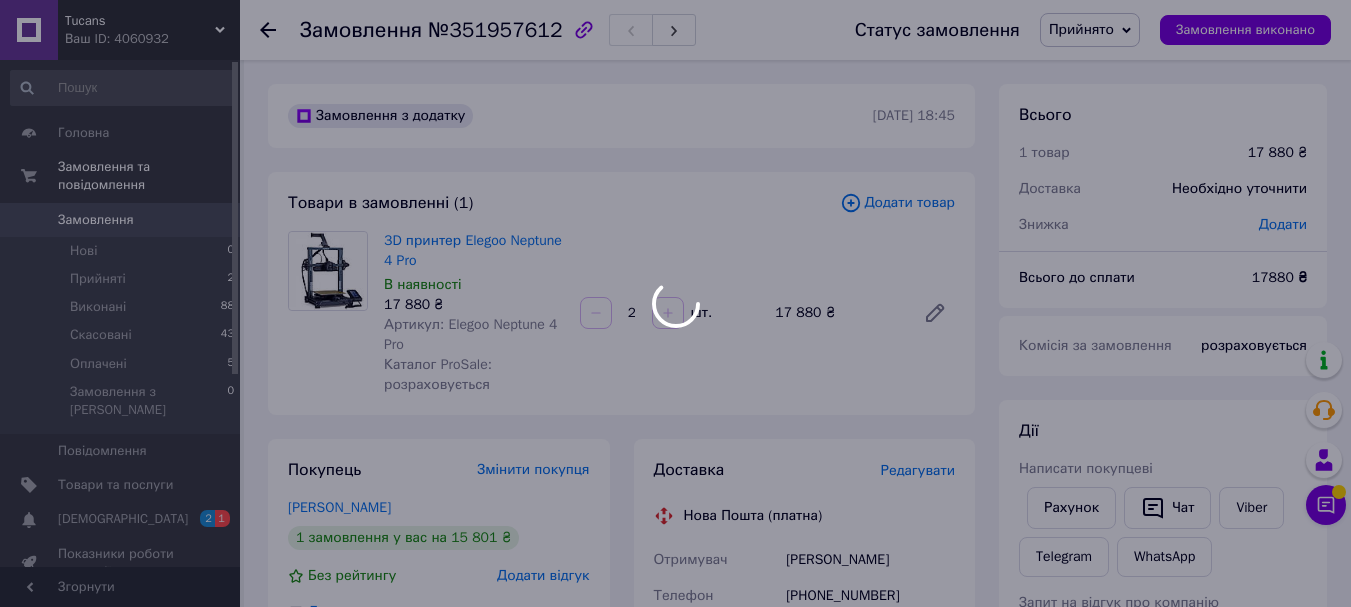 click at bounding box center (675, 303) 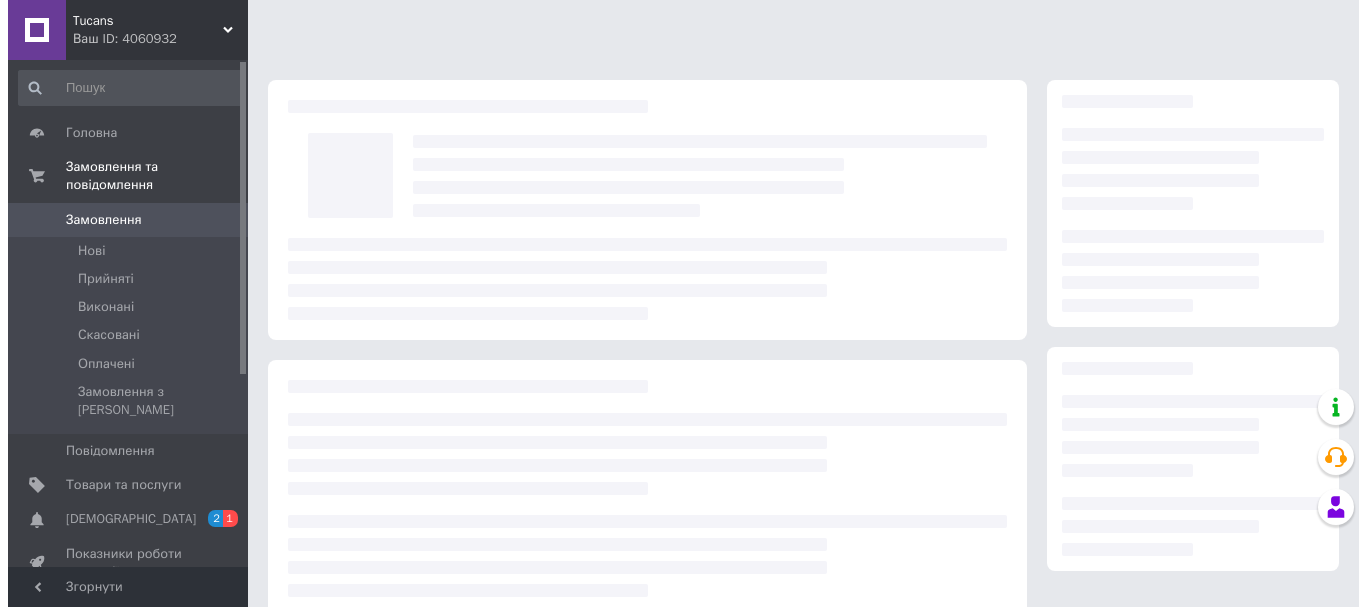 scroll, scrollTop: 0, scrollLeft: 0, axis: both 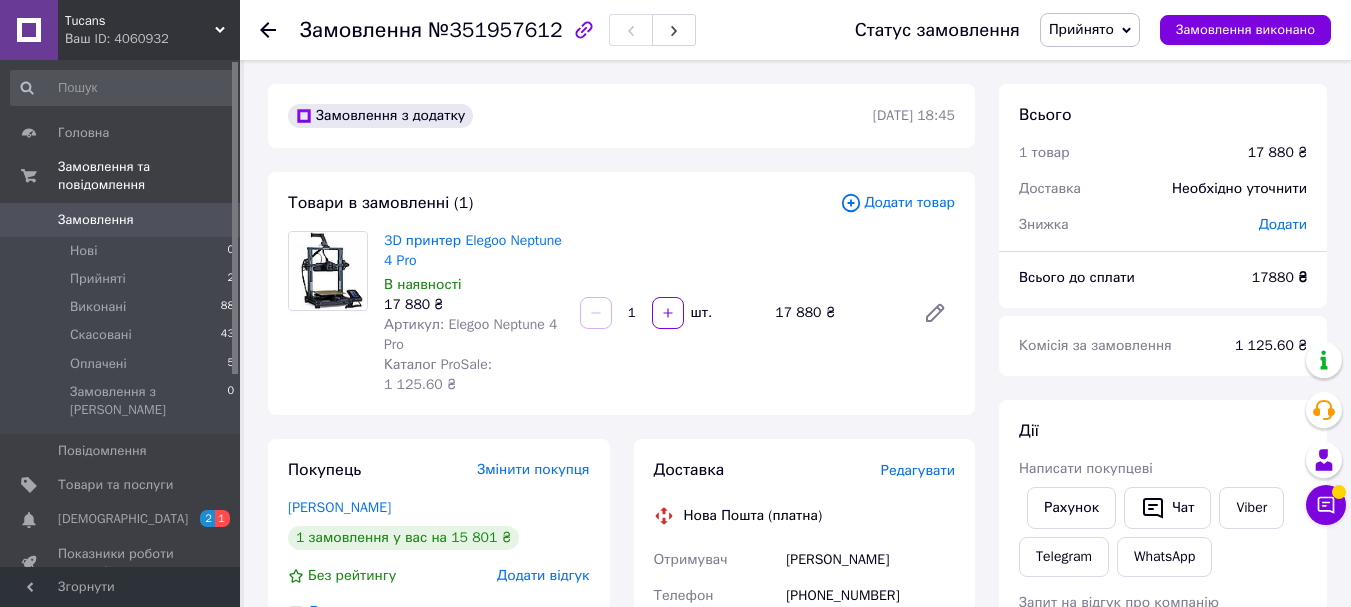 click on "Додати товар" at bounding box center (897, 203) 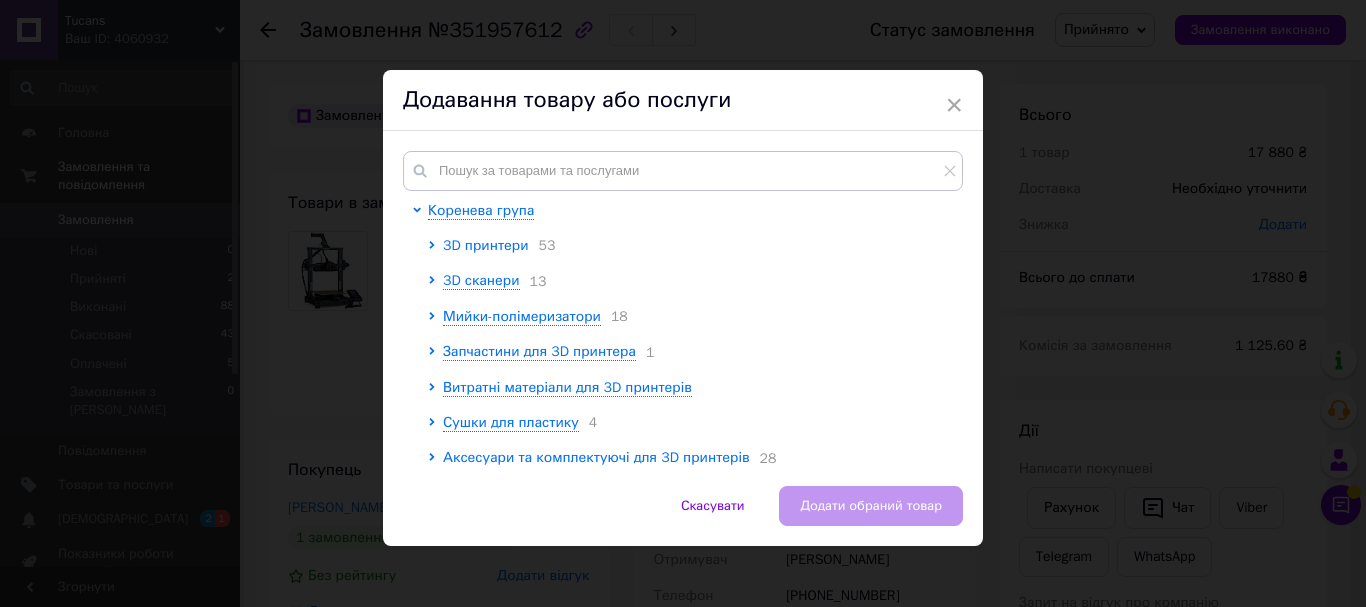 click 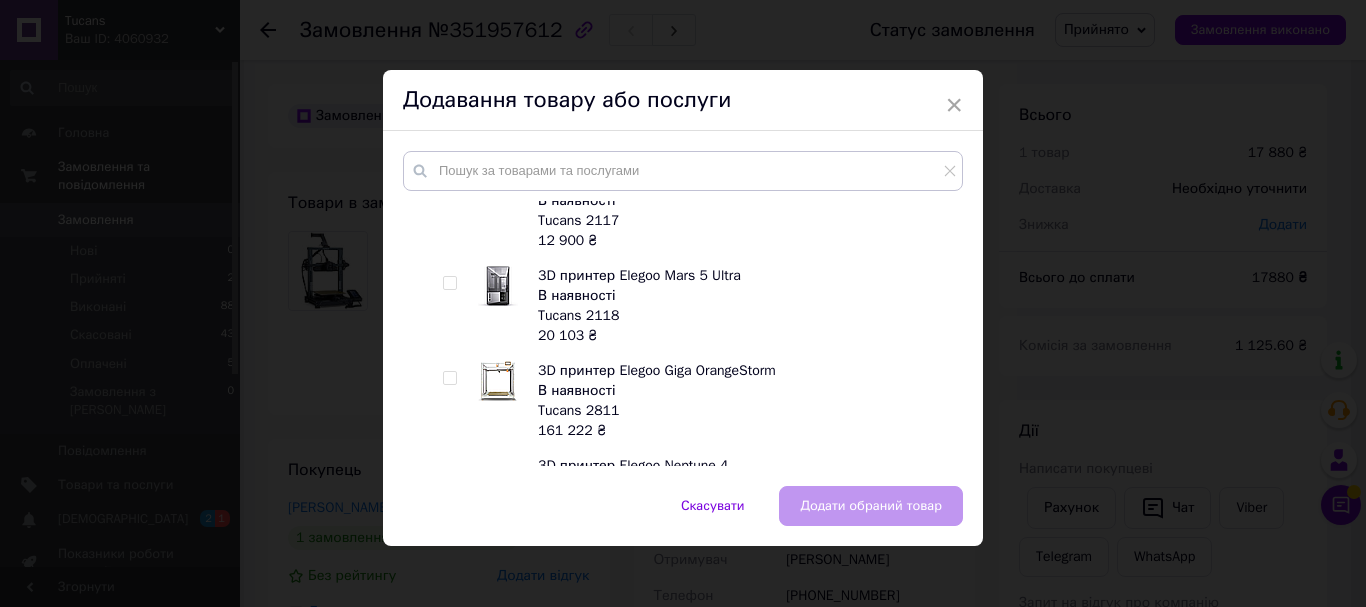 scroll, scrollTop: 3800, scrollLeft: 0, axis: vertical 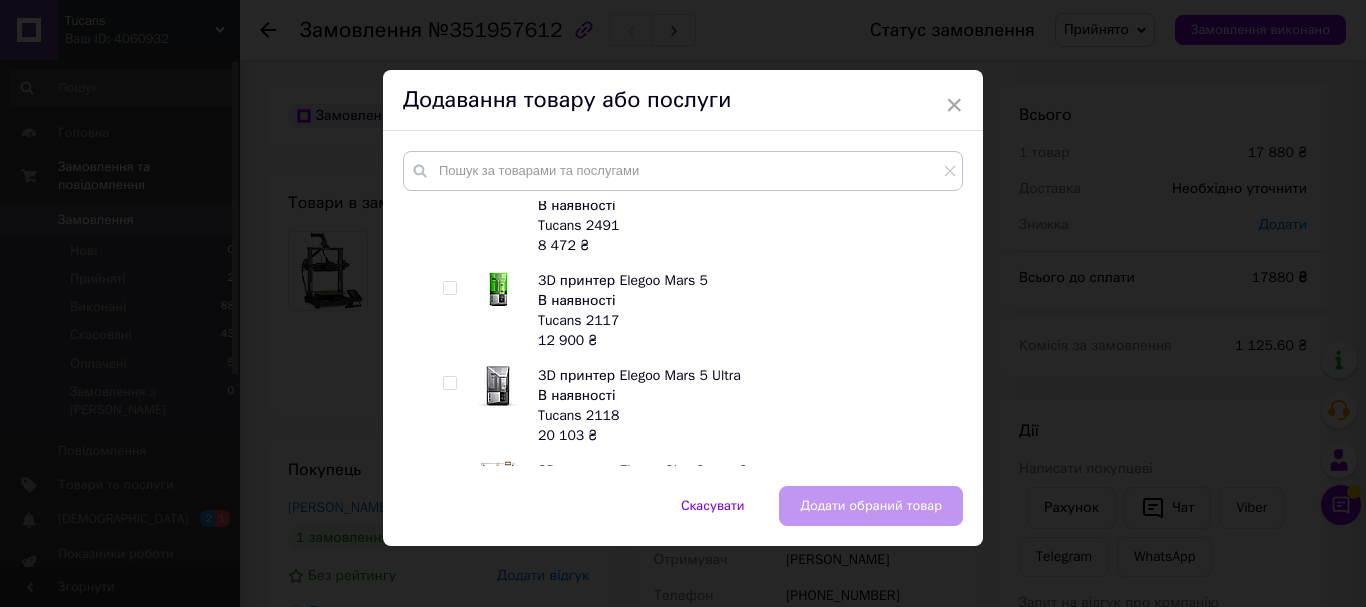 click at bounding box center [449, 288] 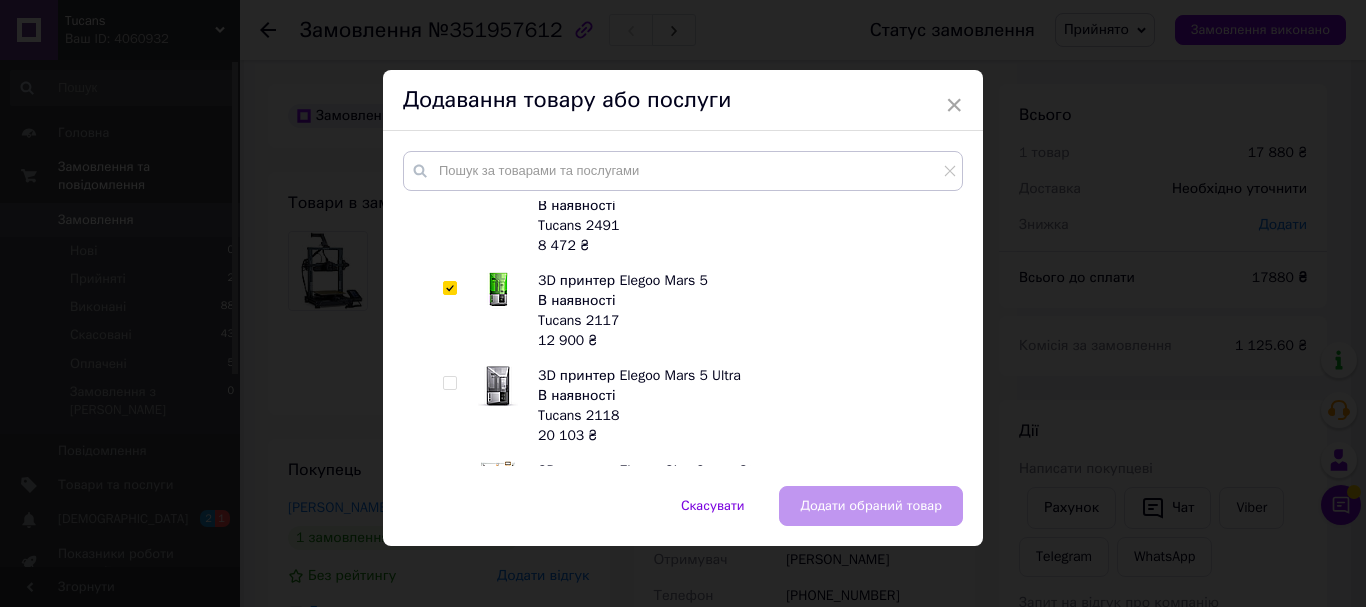 checkbox on "true" 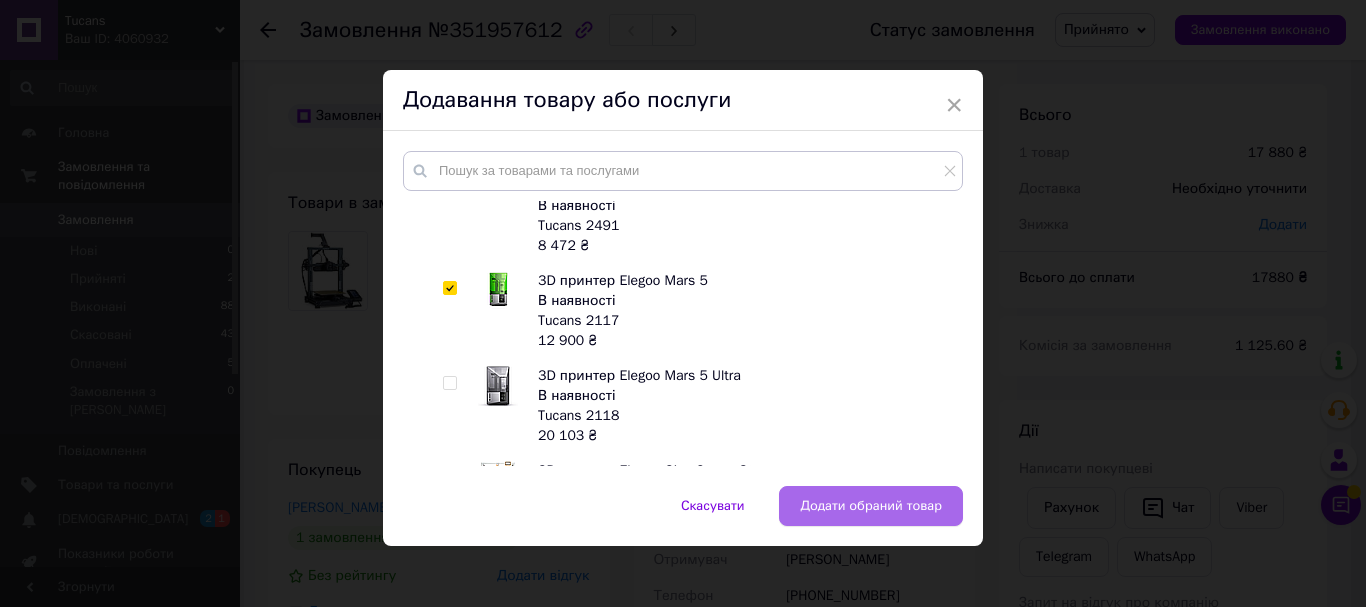 click on "Додати обраний товар" at bounding box center (871, 506) 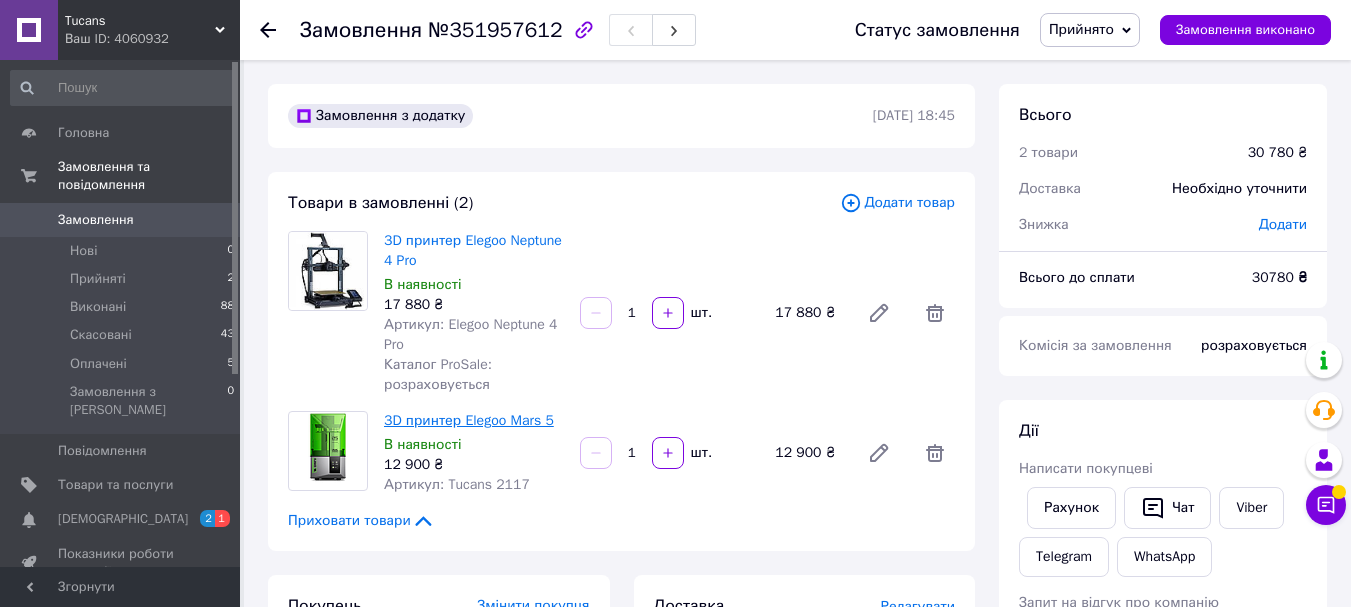 click on "3D принтер Elegoo Mars 5" at bounding box center (469, 420) 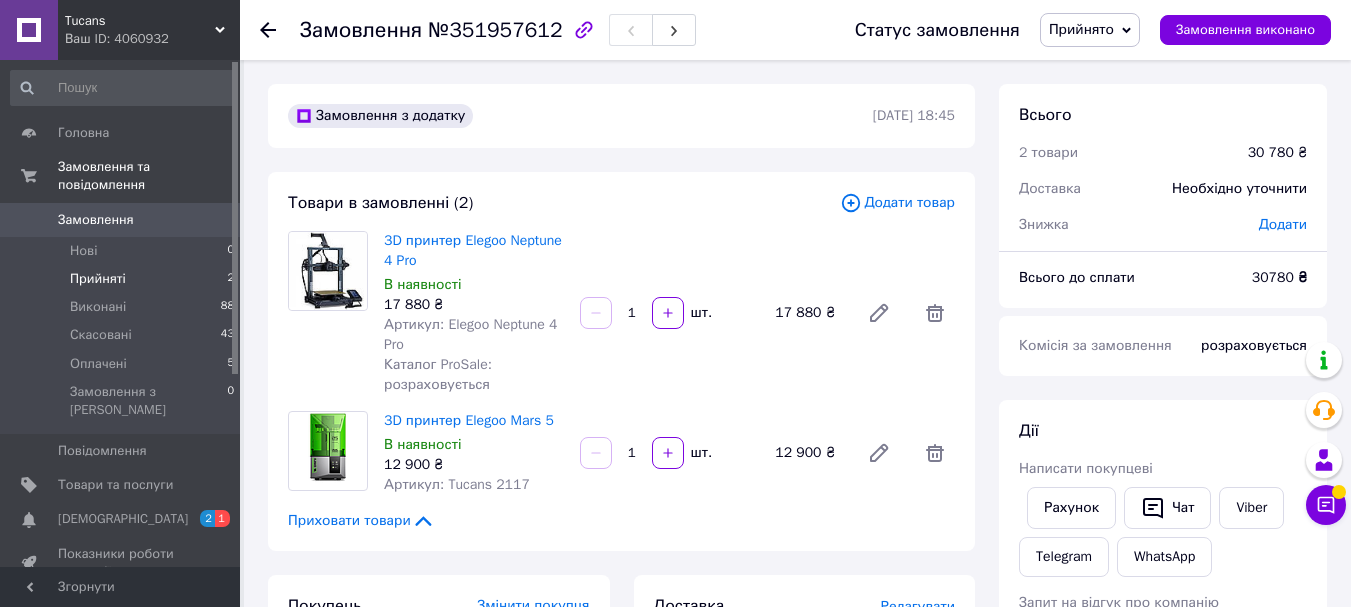 click on "Прийняті" at bounding box center [98, 279] 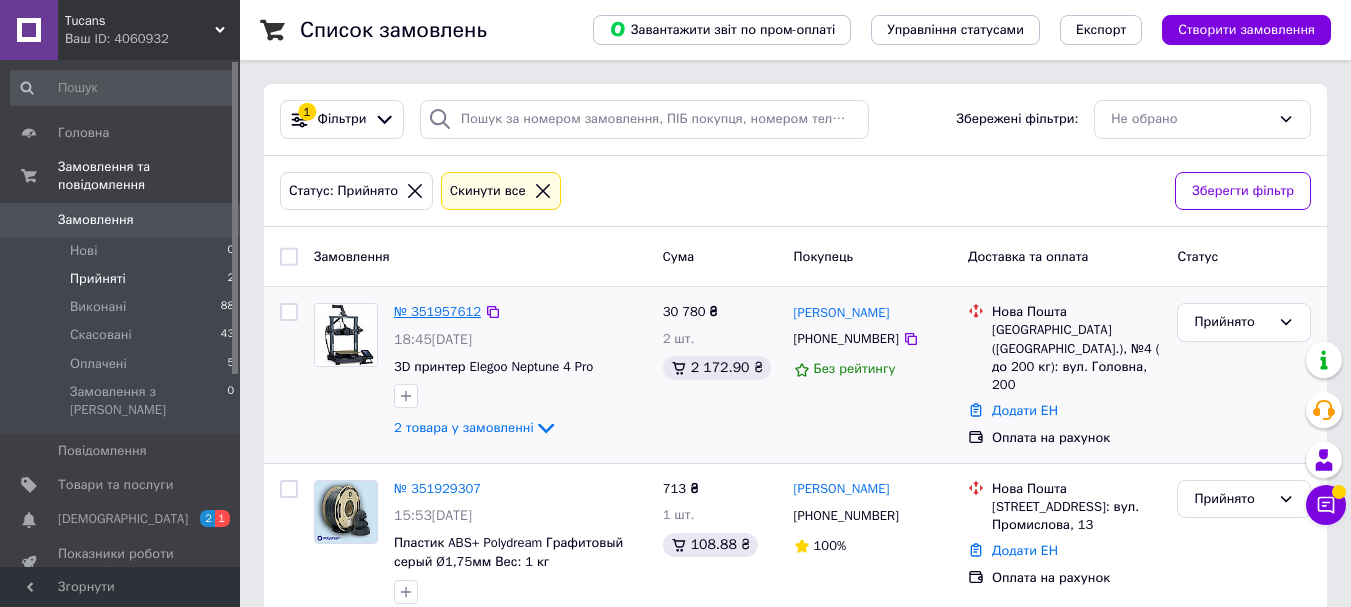 click on "№ 351957612" at bounding box center [437, 311] 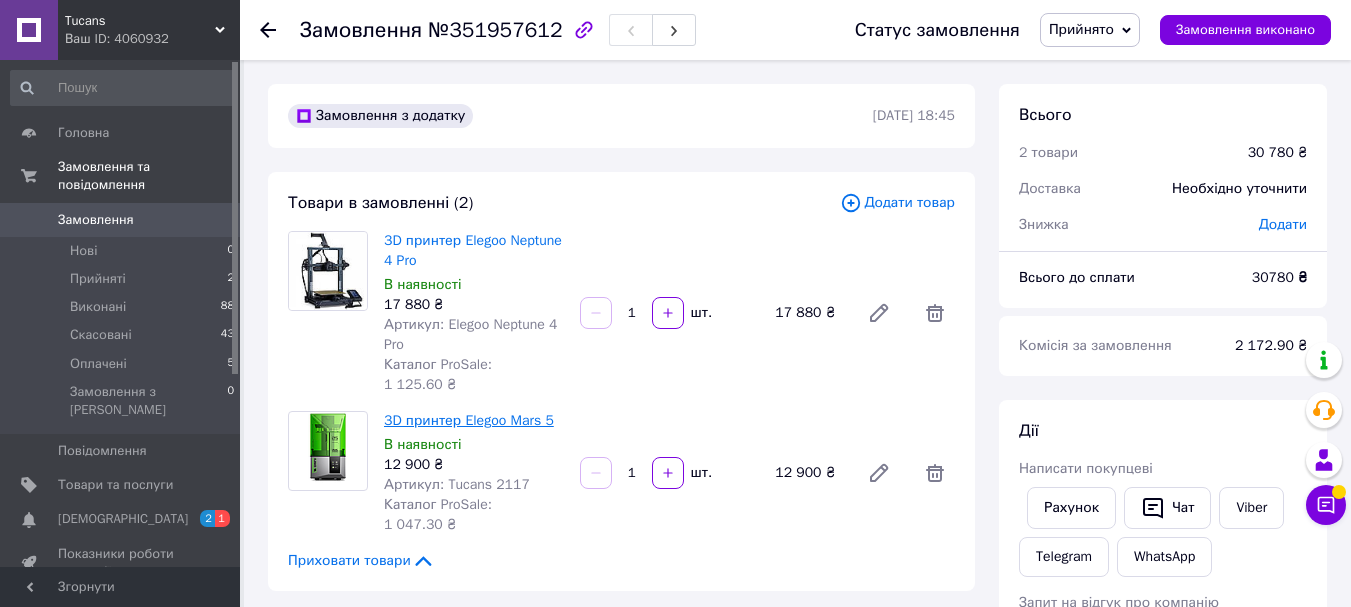 click on "3D принтер Elegoo Mars 5" at bounding box center (469, 420) 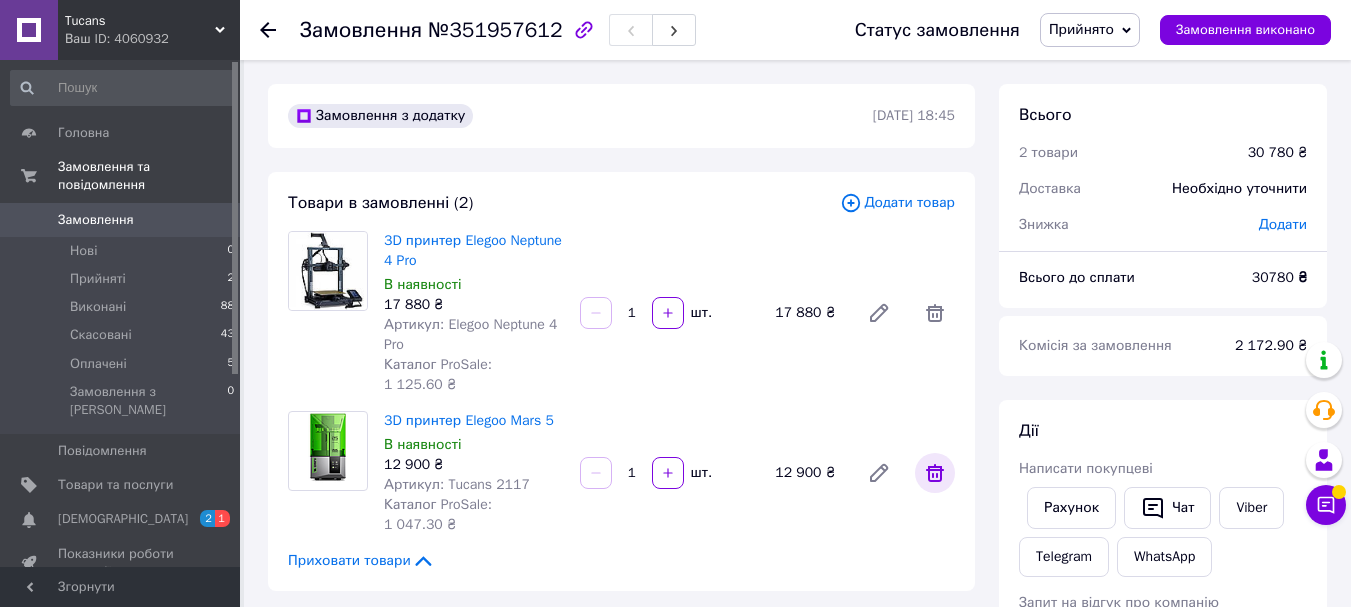 click 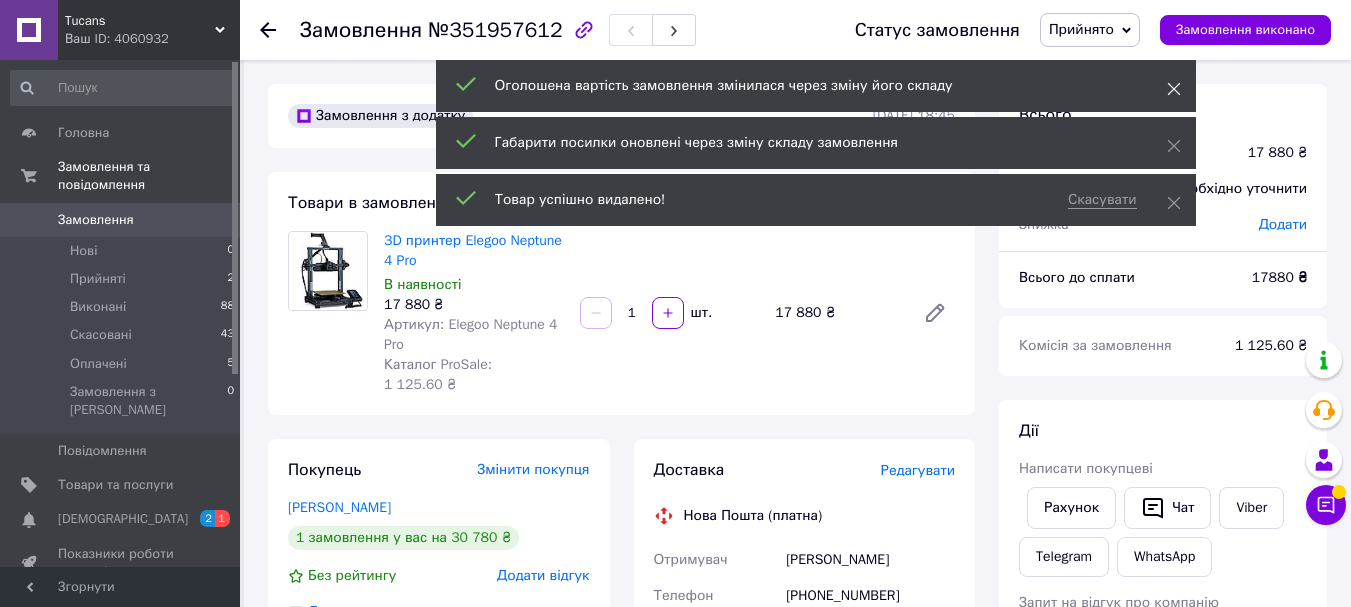 click 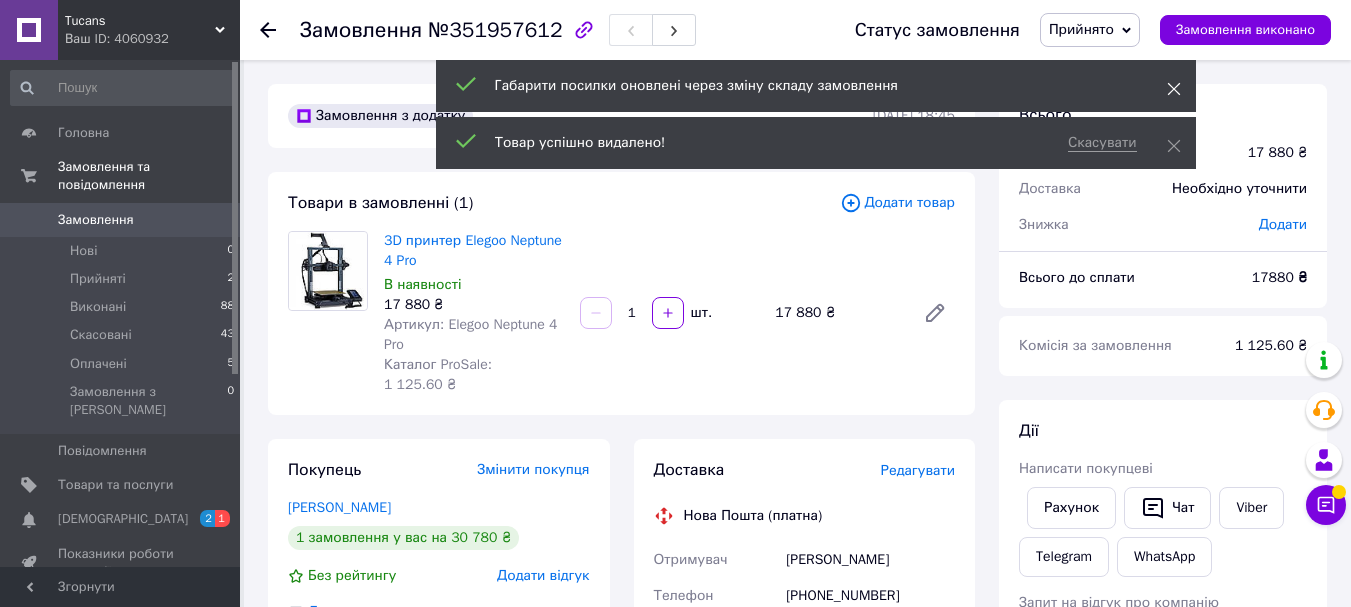 click 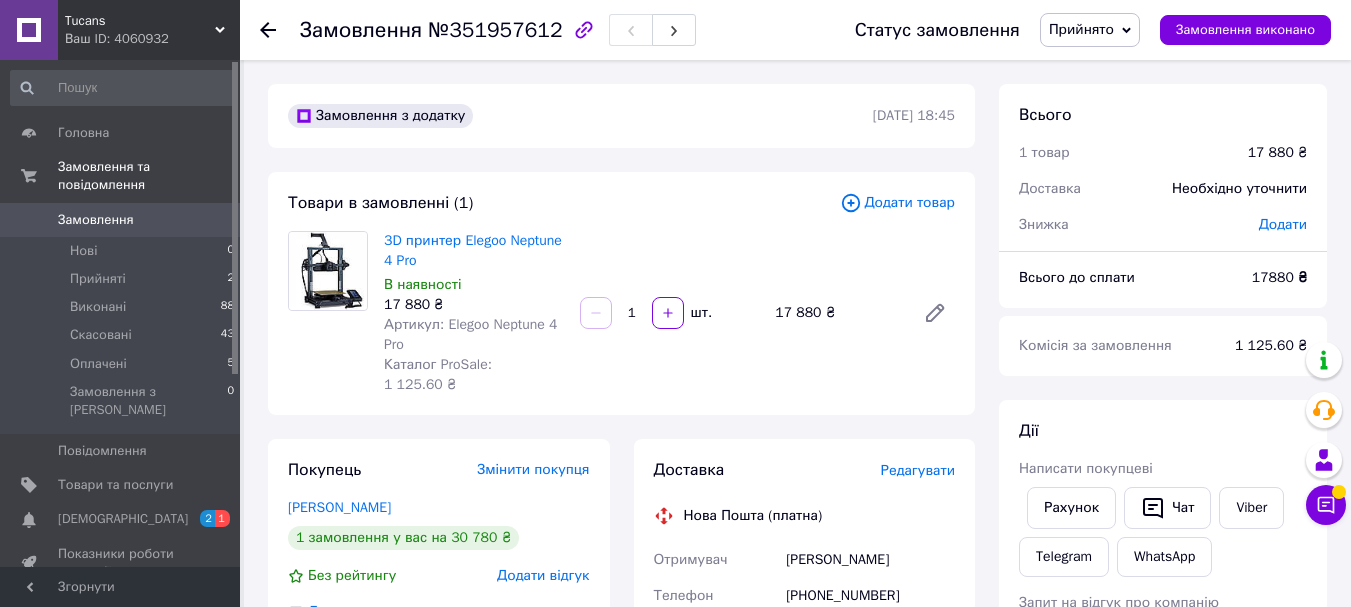 click on "Додати товар" at bounding box center (897, 203) 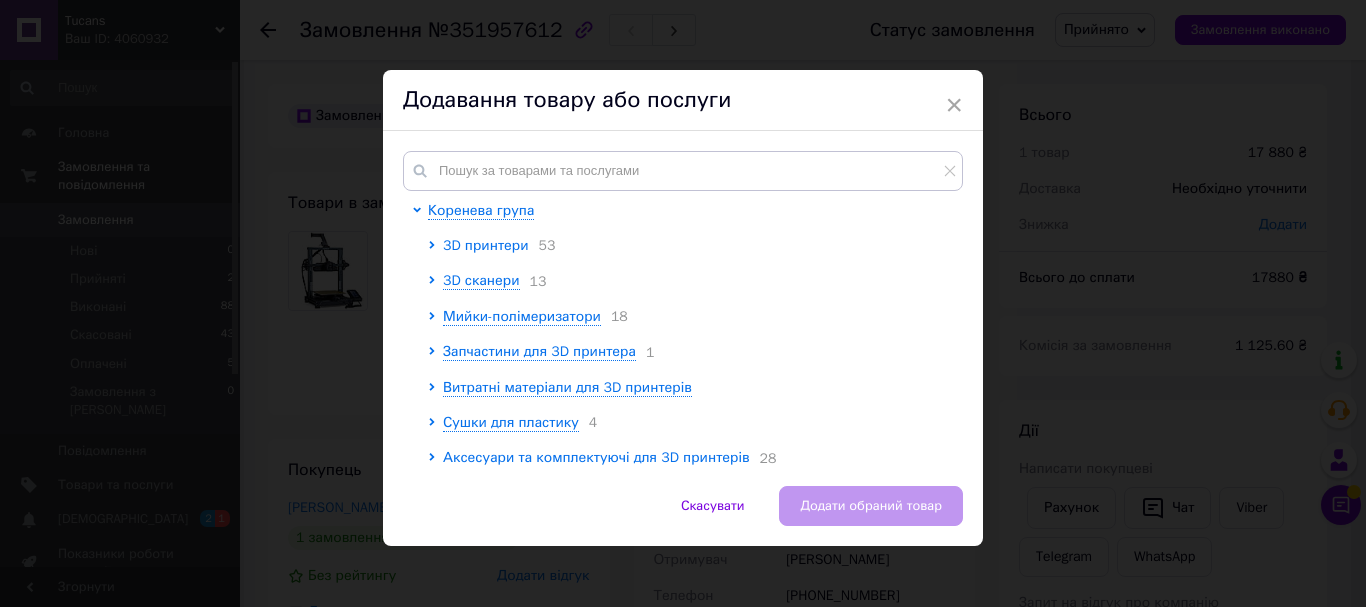 click 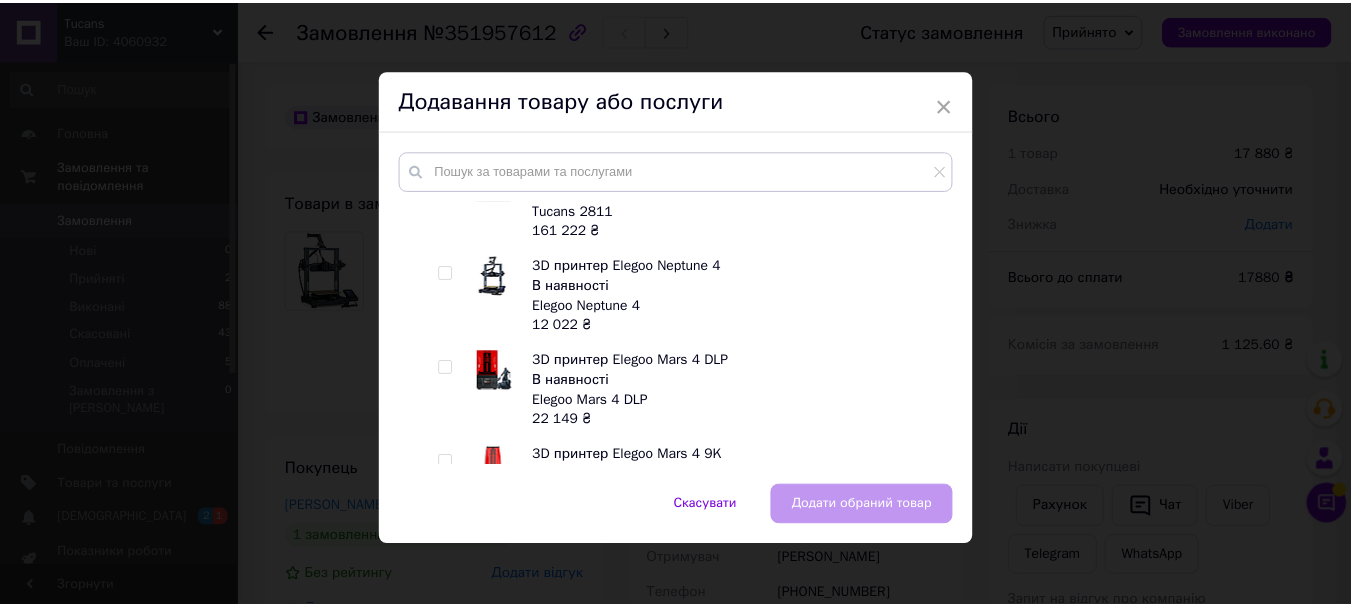 scroll, scrollTop: 4300, scrollLeft: 0, axis: vertical 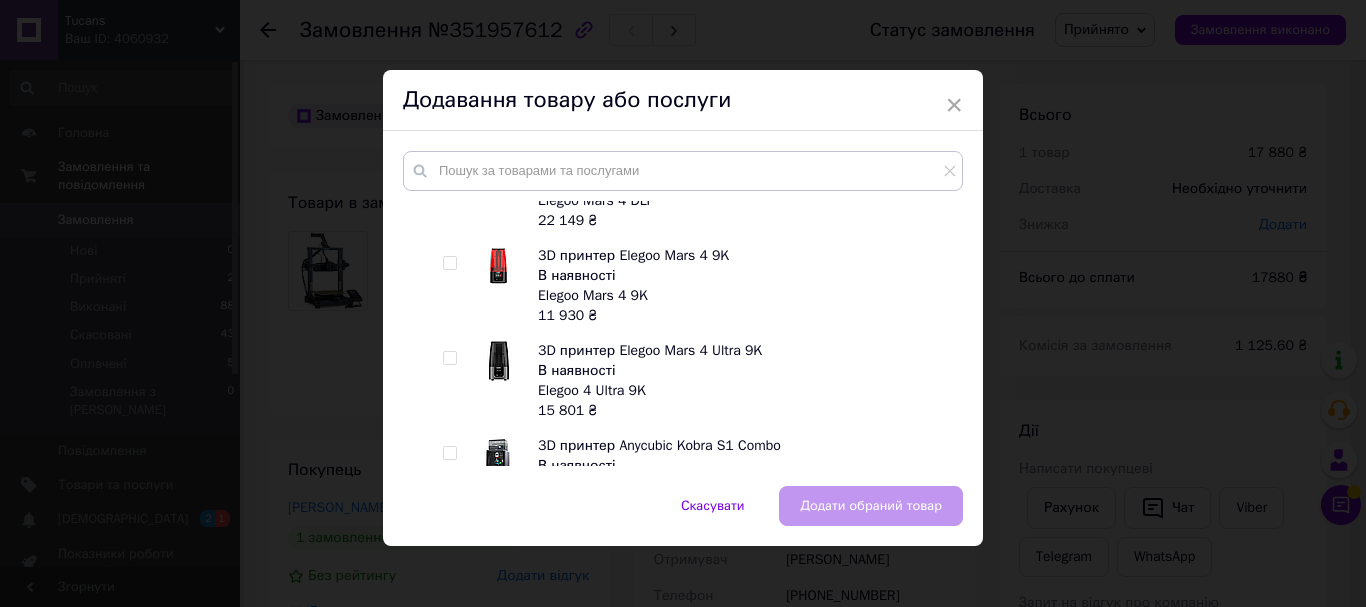 click at bounding box center (449, 358) 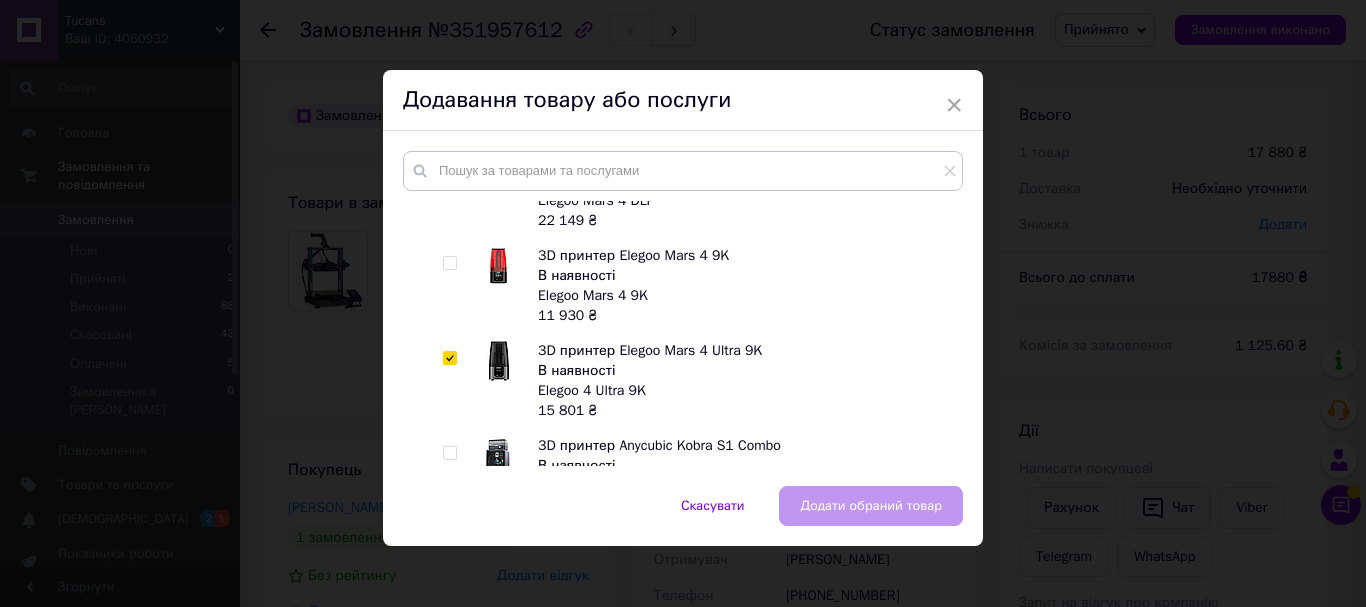 checkbox on "true" 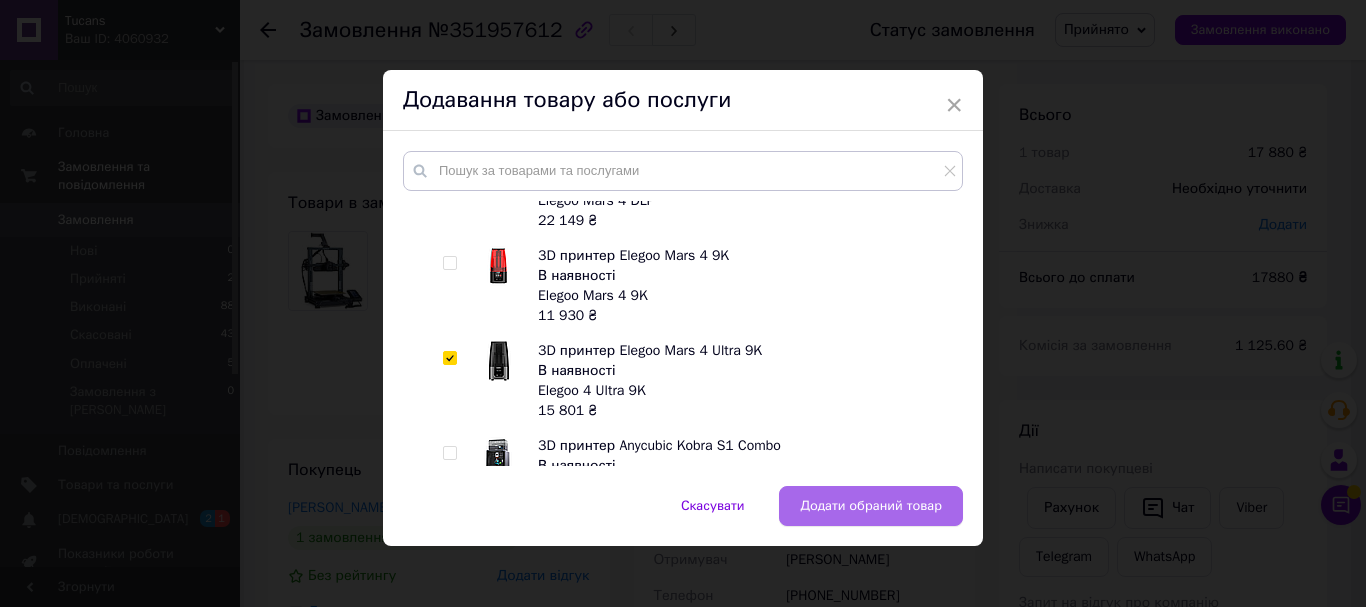 click on "Додати обраний товар" at bounding box center [871, 506] 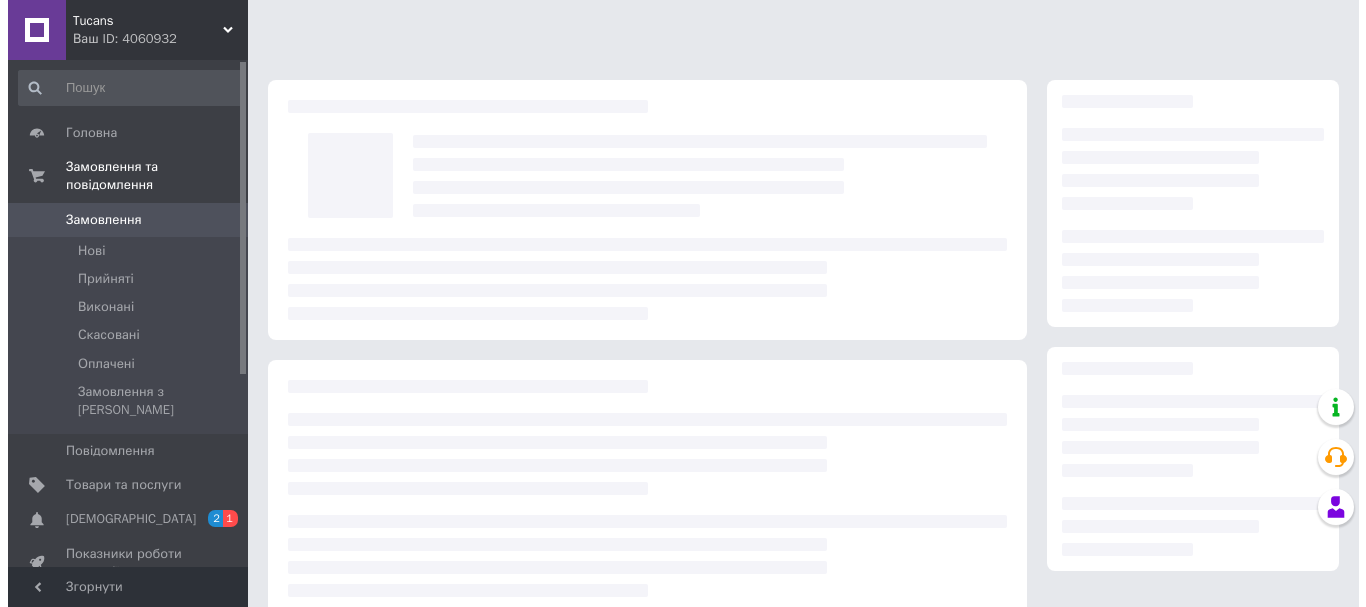 scroll, scrollTop: 0, scrollLeft: 0, axis: both 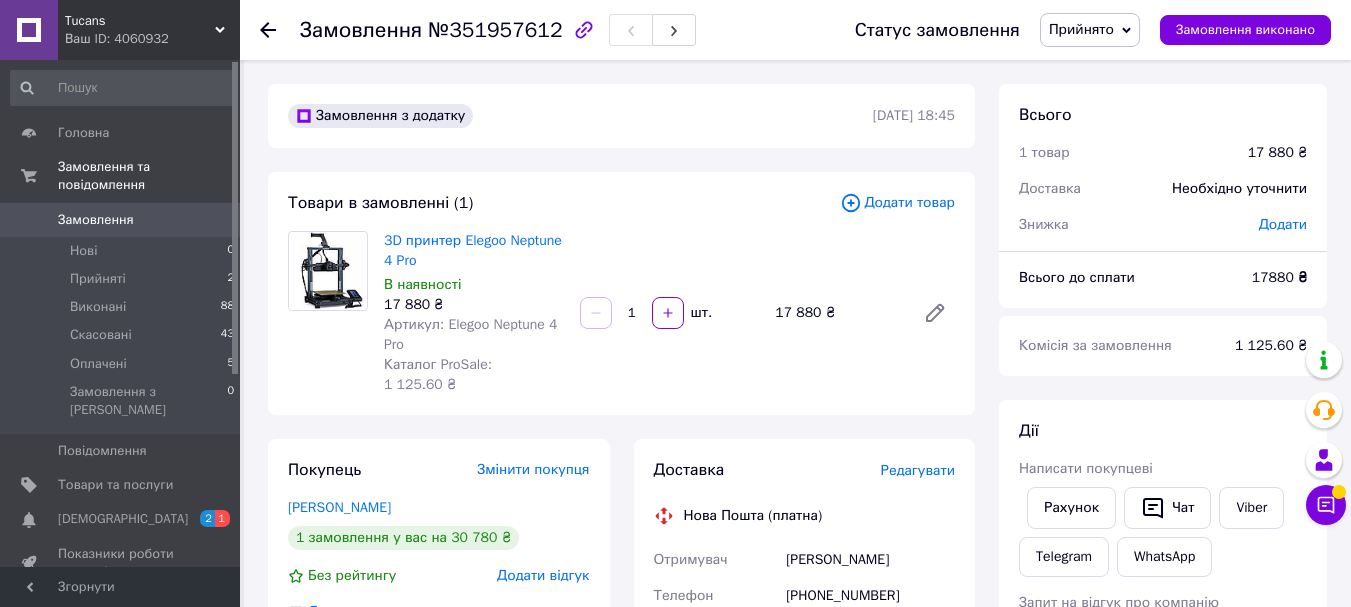 click on "Додати товар" at bounding box center [897, 203] 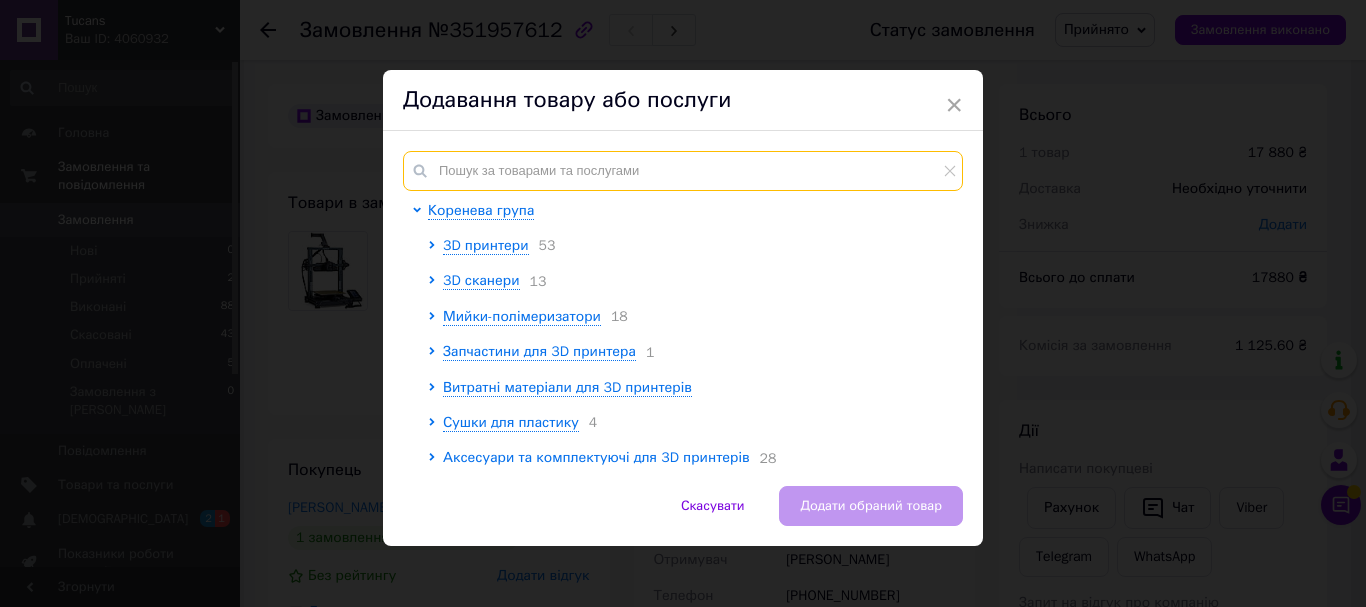 click at bounding box center (683, 171) 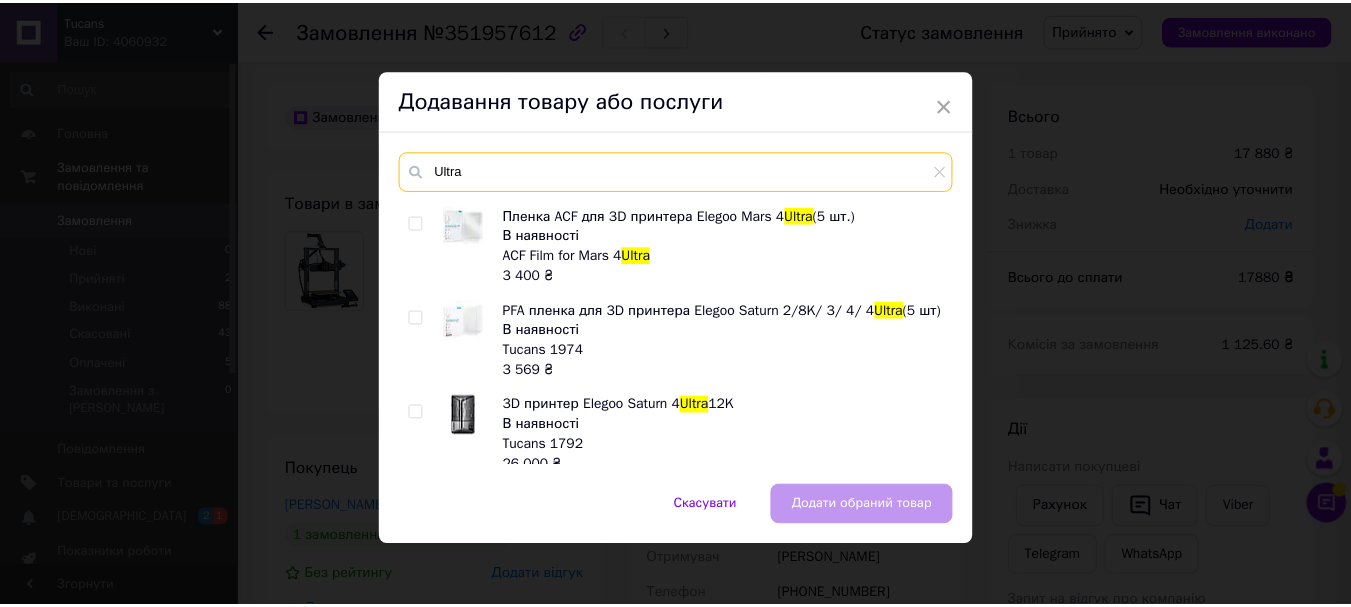 scroll, scrollTop: 900, scrollLeft: 0, axis: vertical 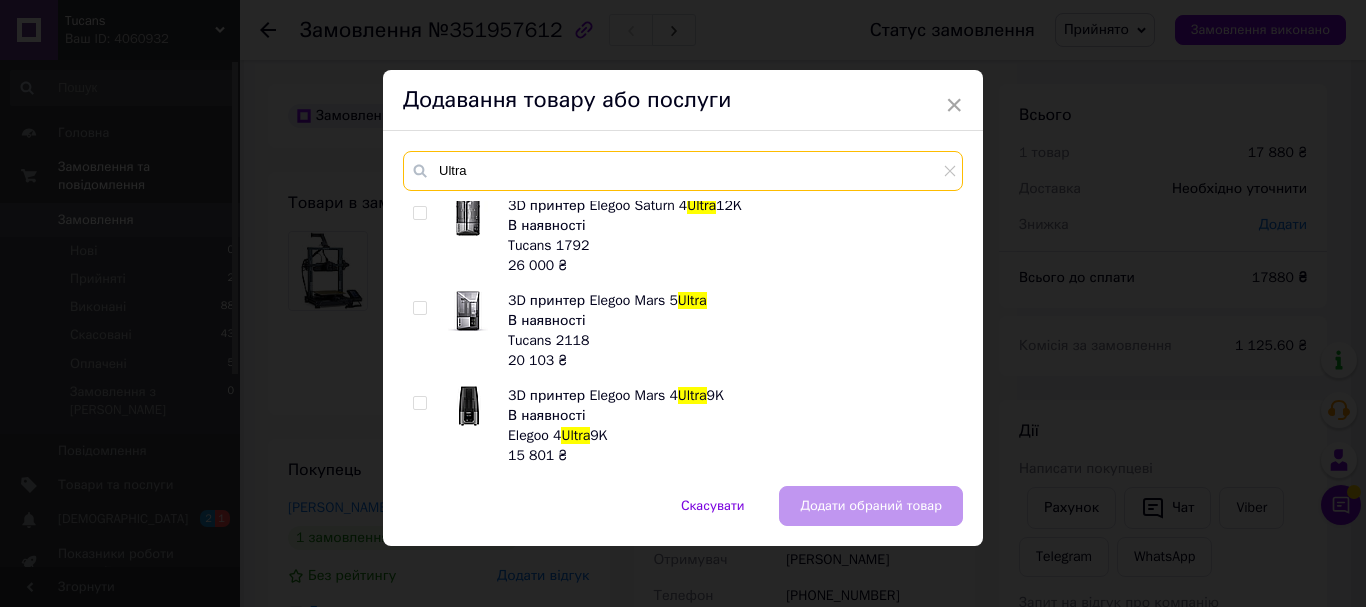 type on "Ultra" 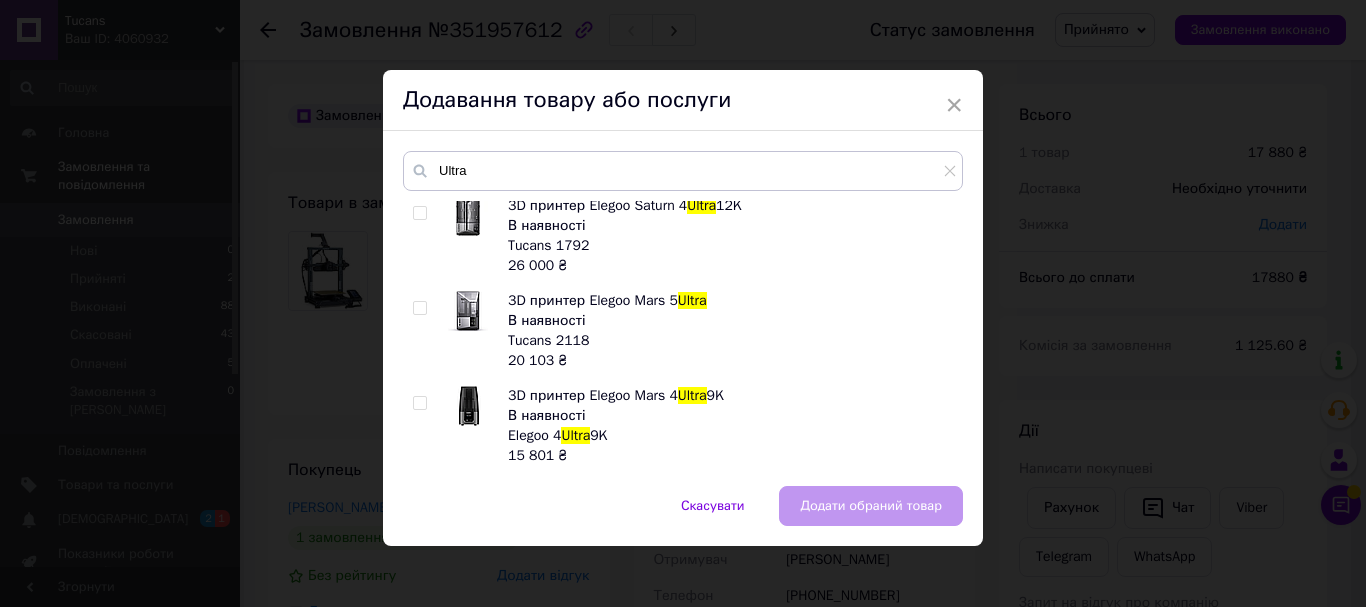 click at bounding box center [419, 403] 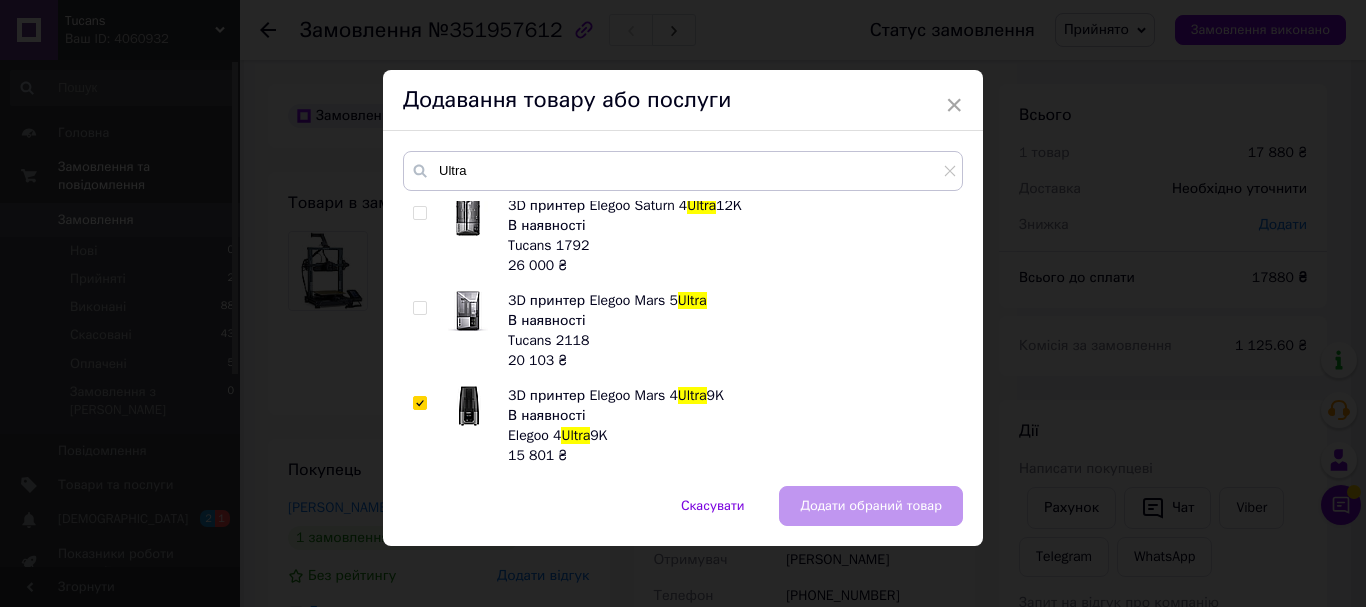 checkbox on "true" 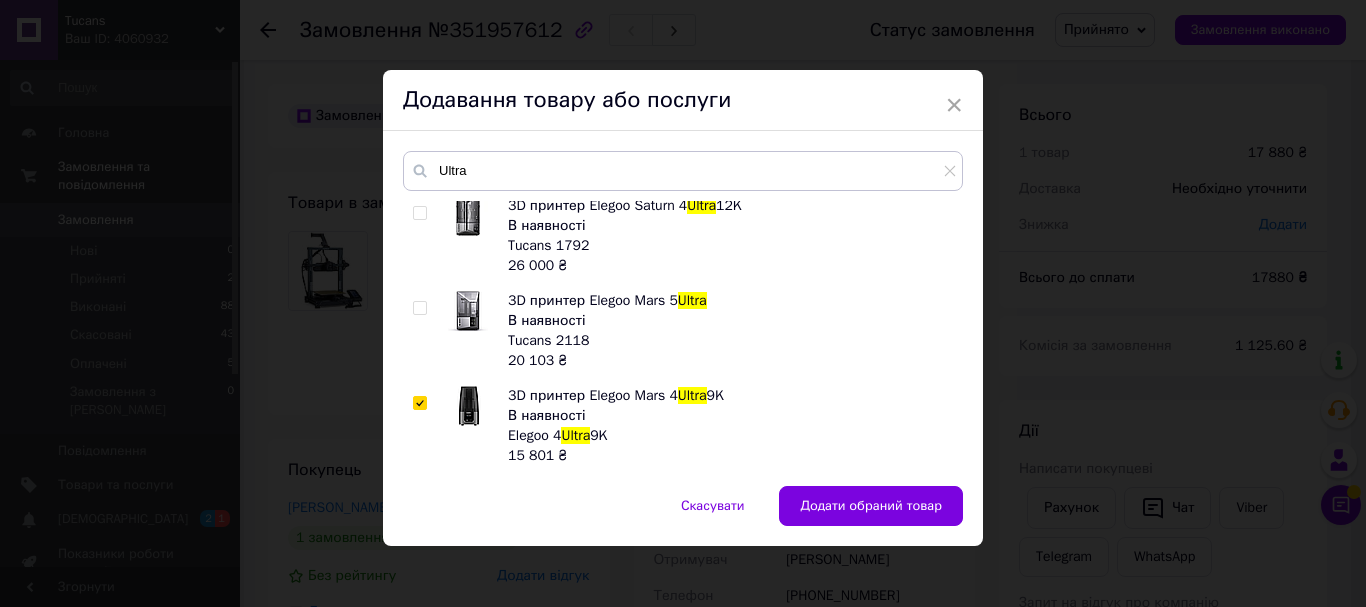 click on "Додати обраний товар" at bounding box center (871, 506) 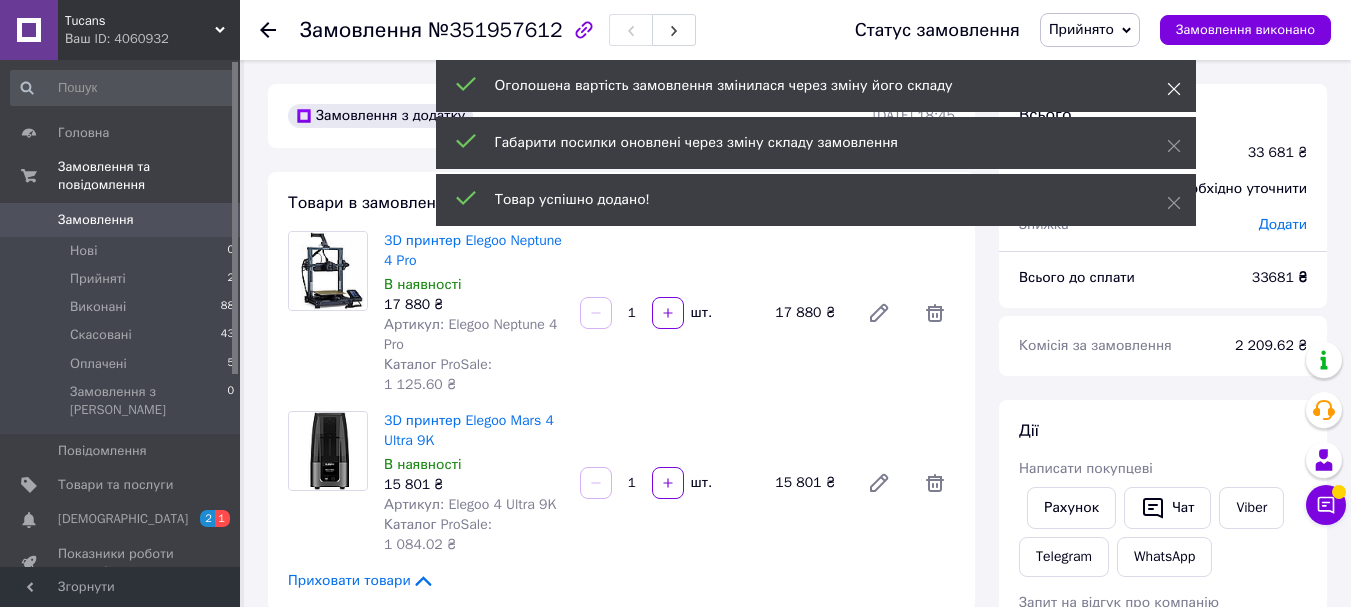 click 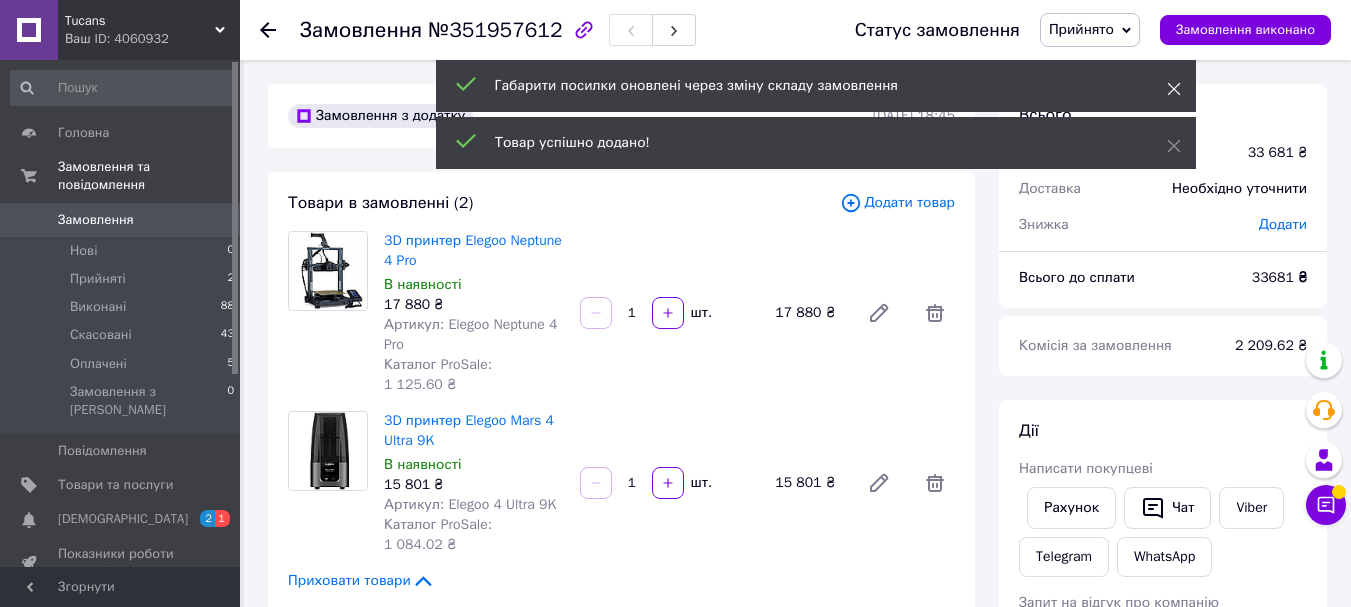 click 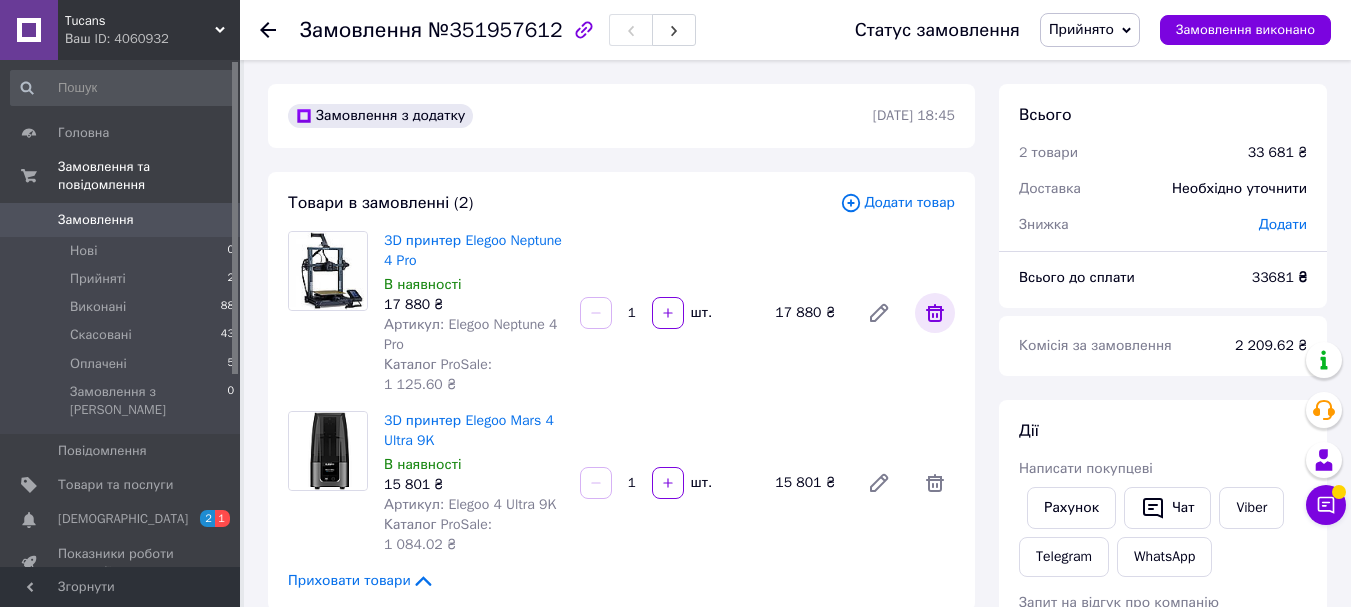 click 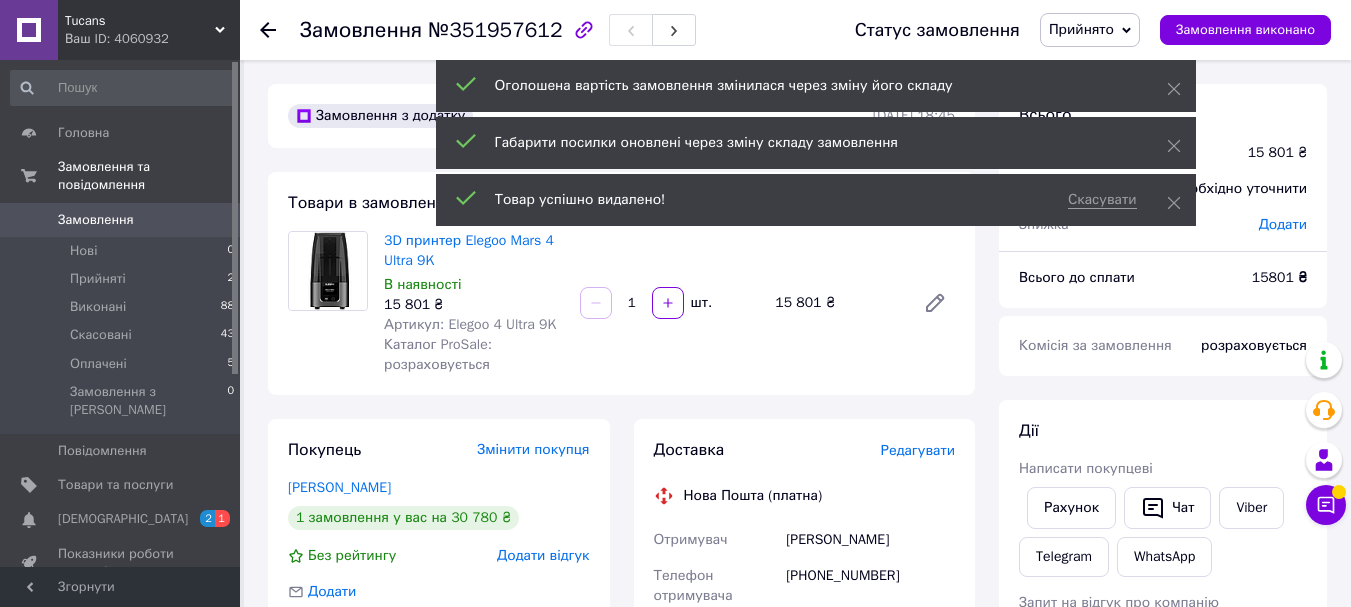 scroll, scrollTop: 100, scrollLeft: 0, axis: vertical 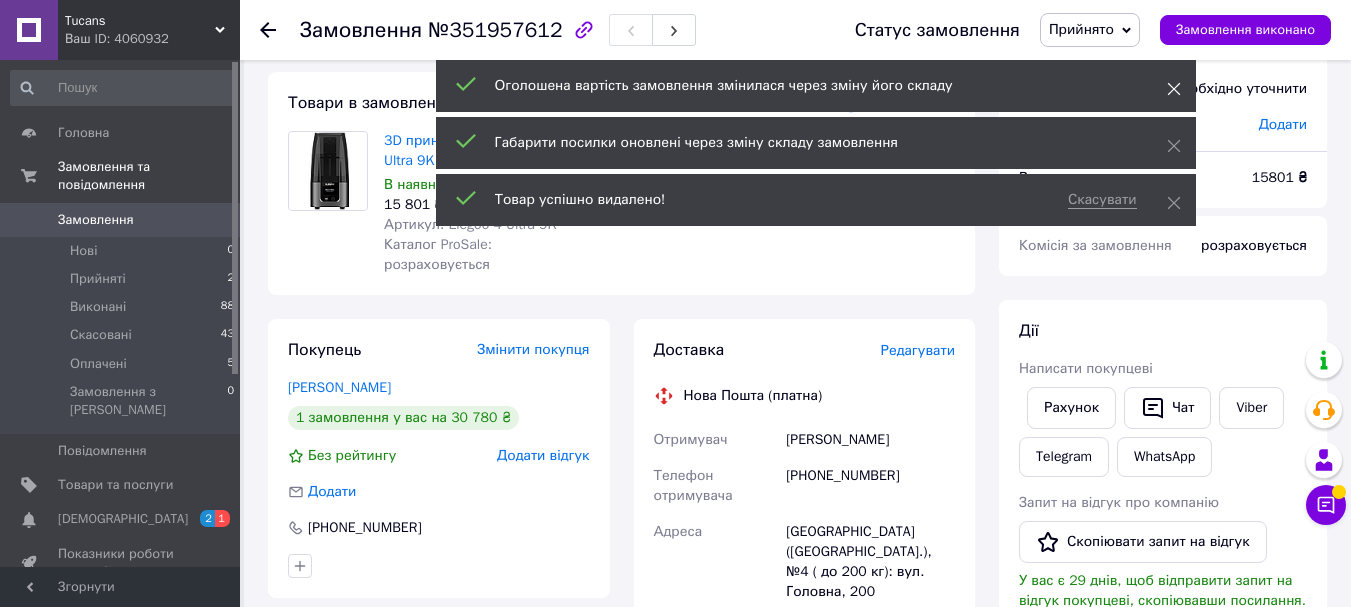 click 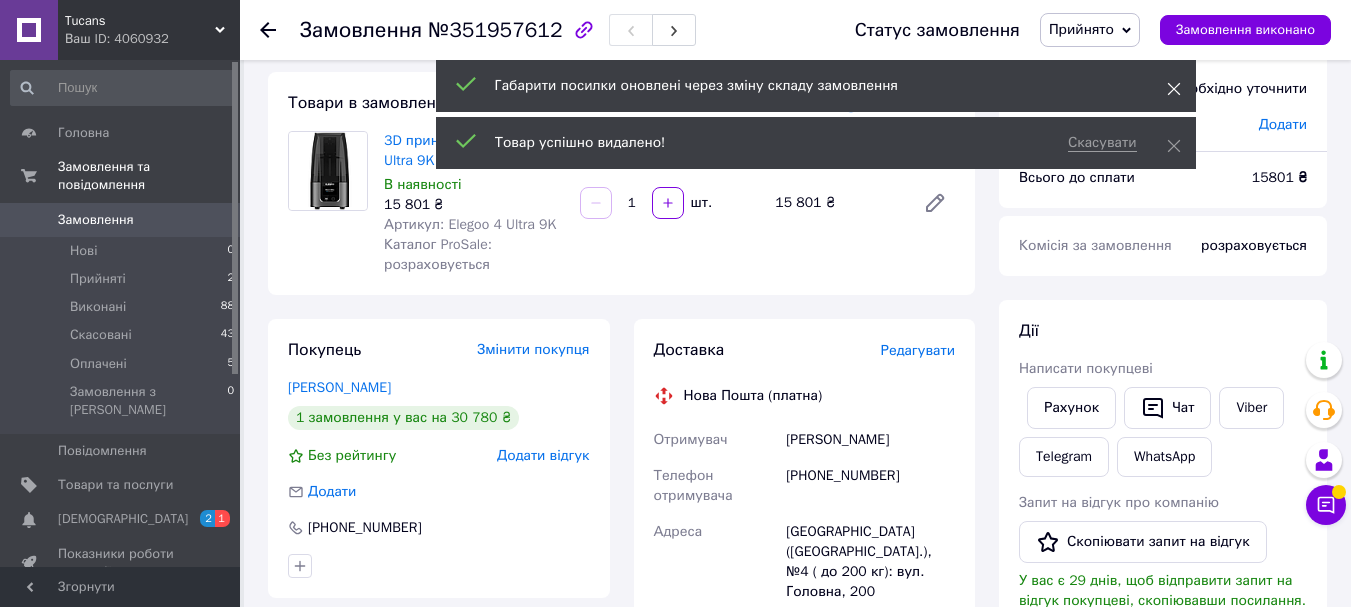 click 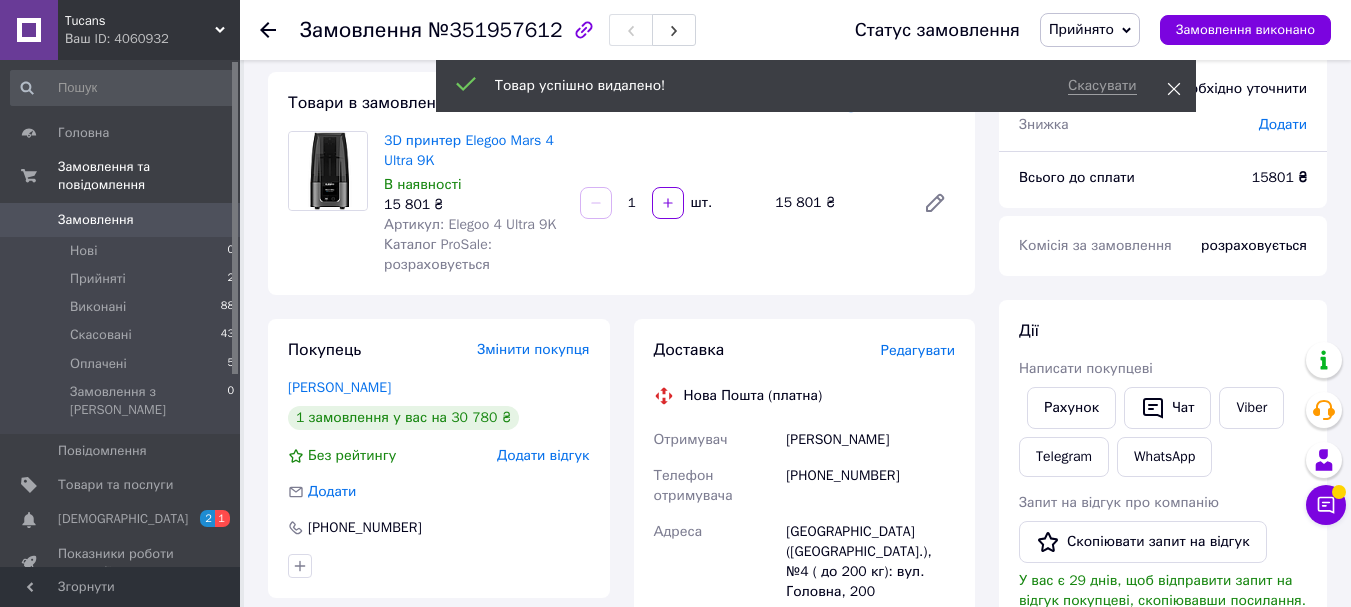 click 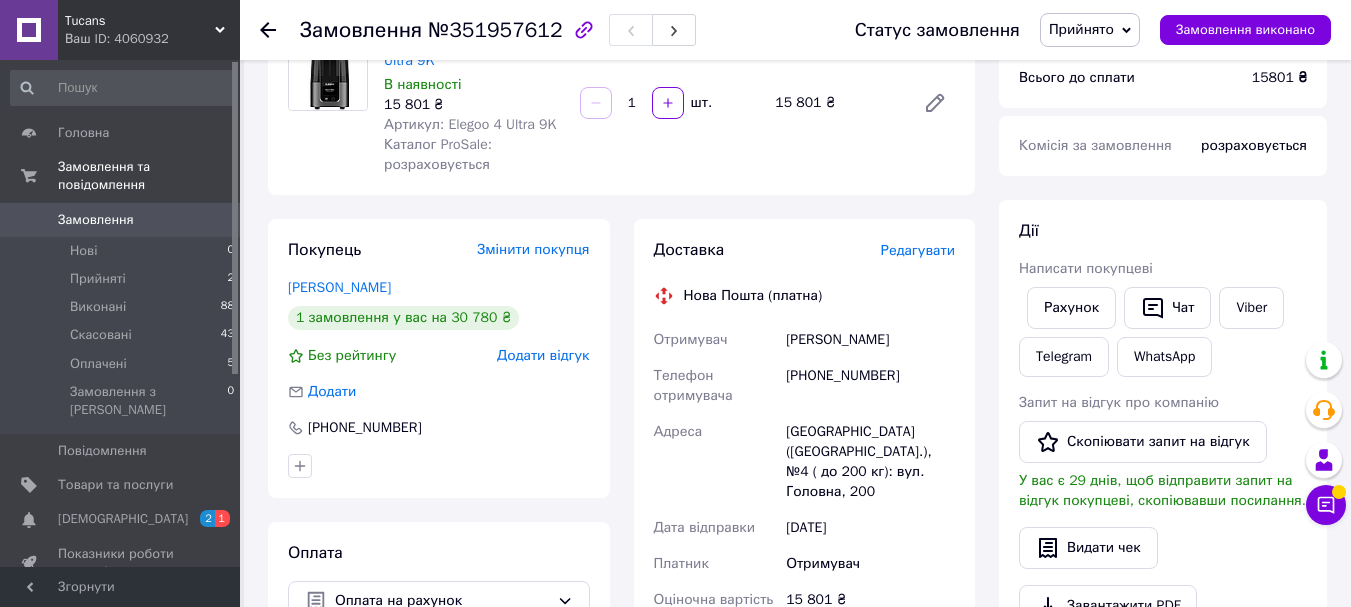 scroll, scrollTop: 300, scrollLeft: 0, axis: vertical 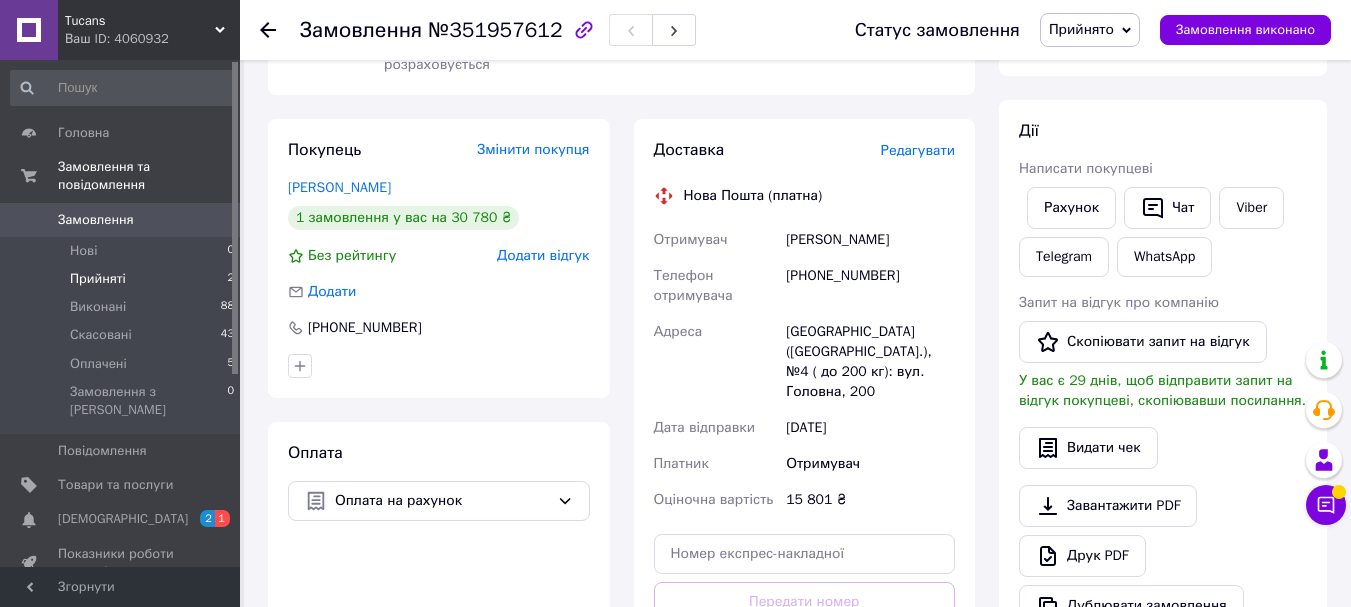 click on "Прийняті" at bounding box center (98, 279) 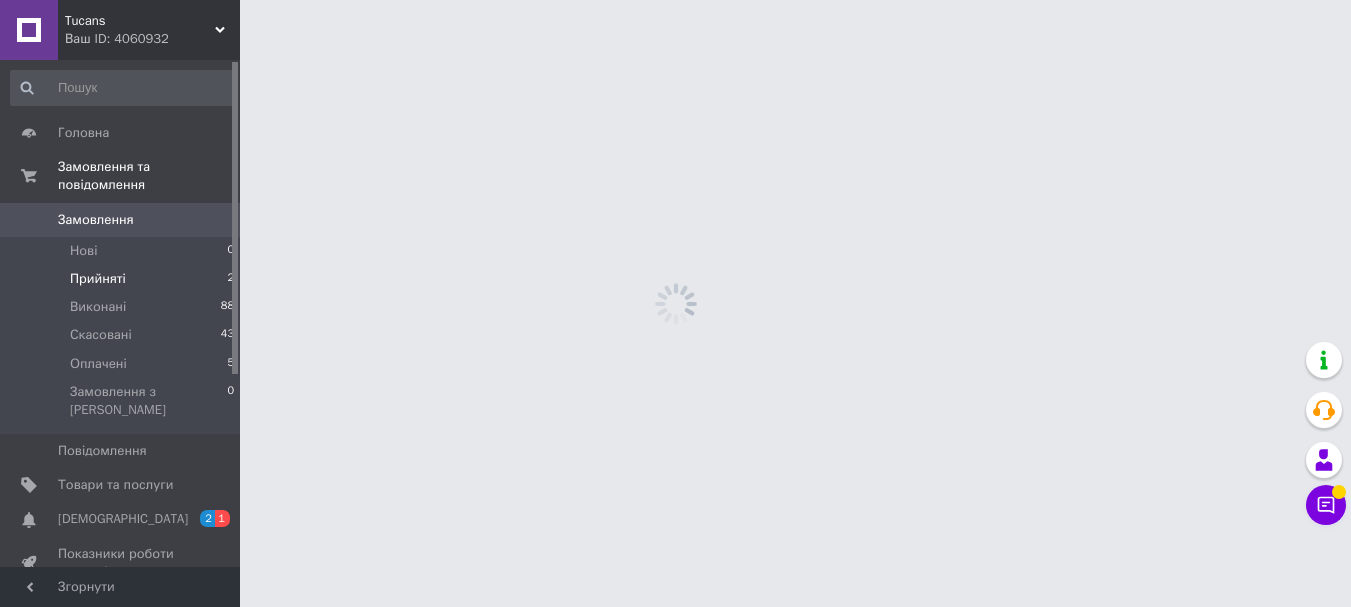 scroll, scrollTop: 0, scrollLeft: 0, axis: both 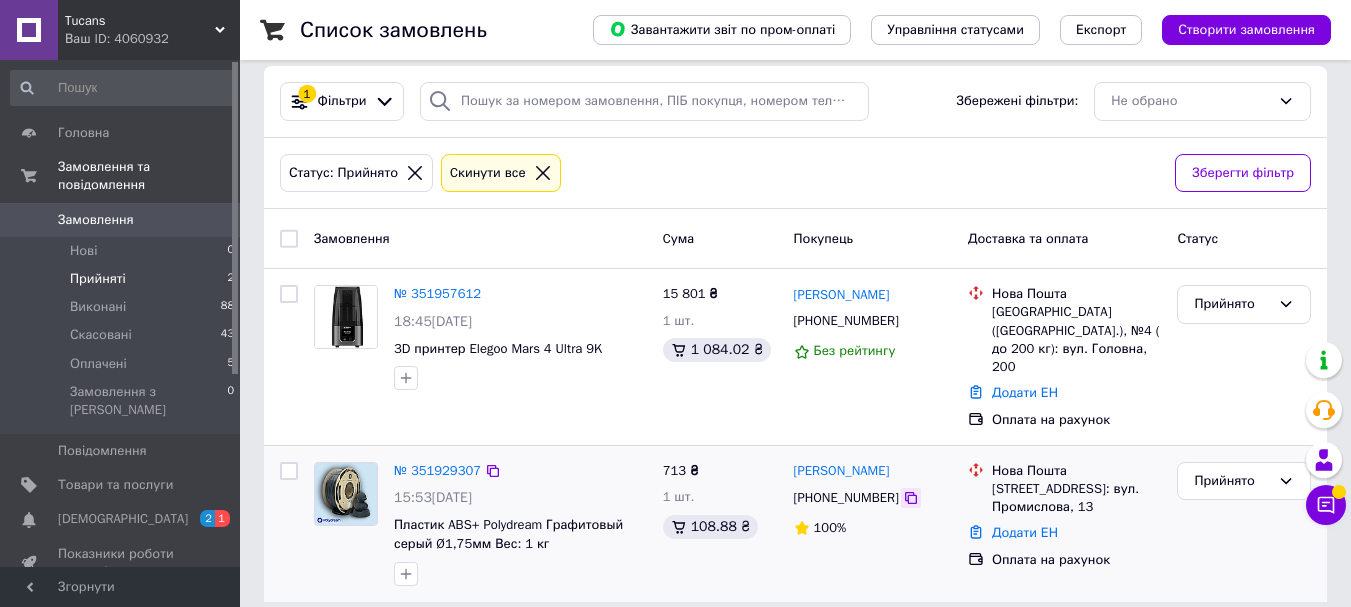 click 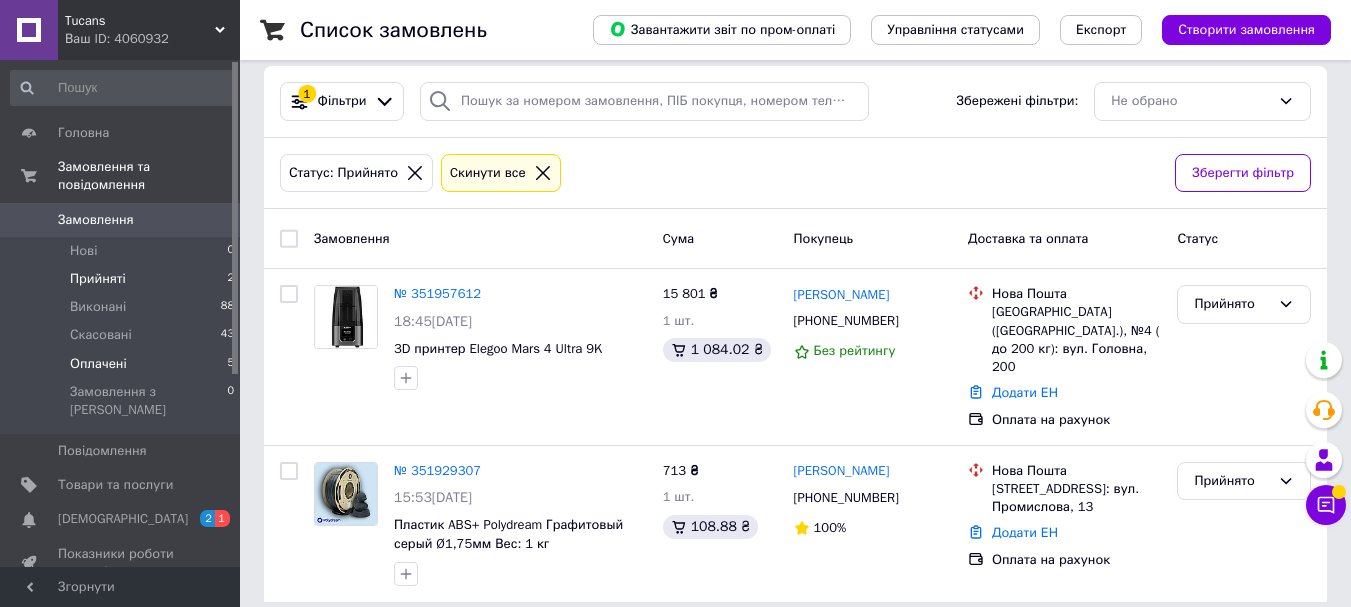 click on "Оплачені" at bounding box center (98, 364) 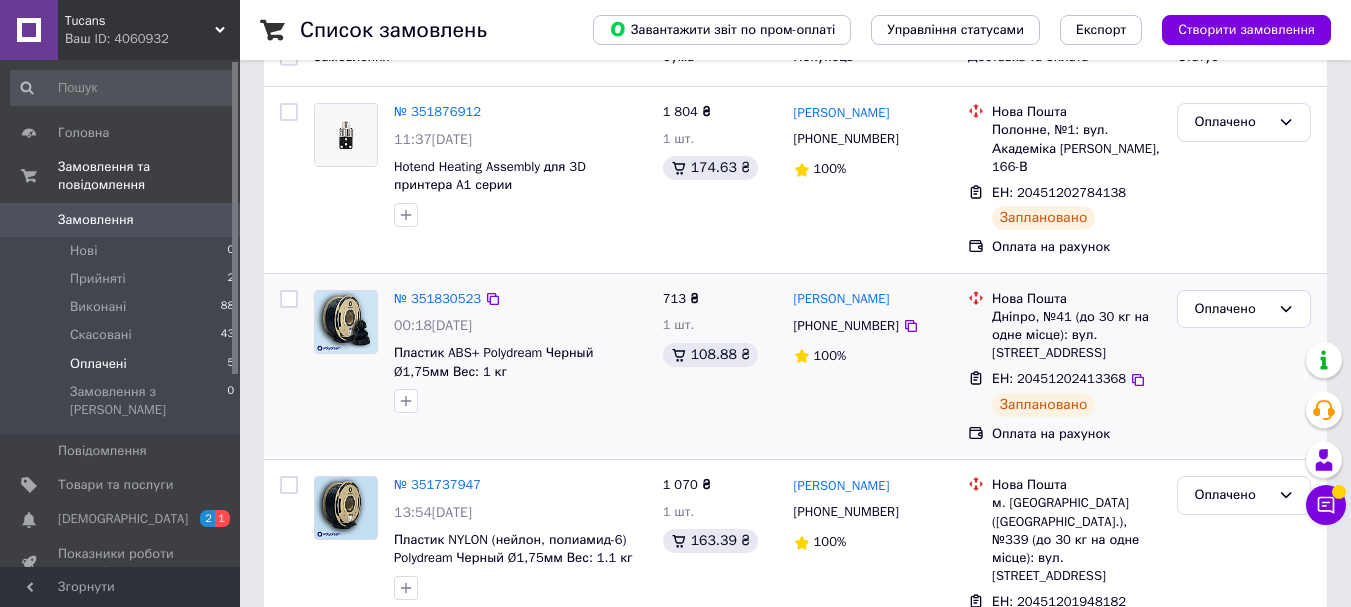 scroll, scrollTop: 400, scrollLeft: 0, axis: vertical 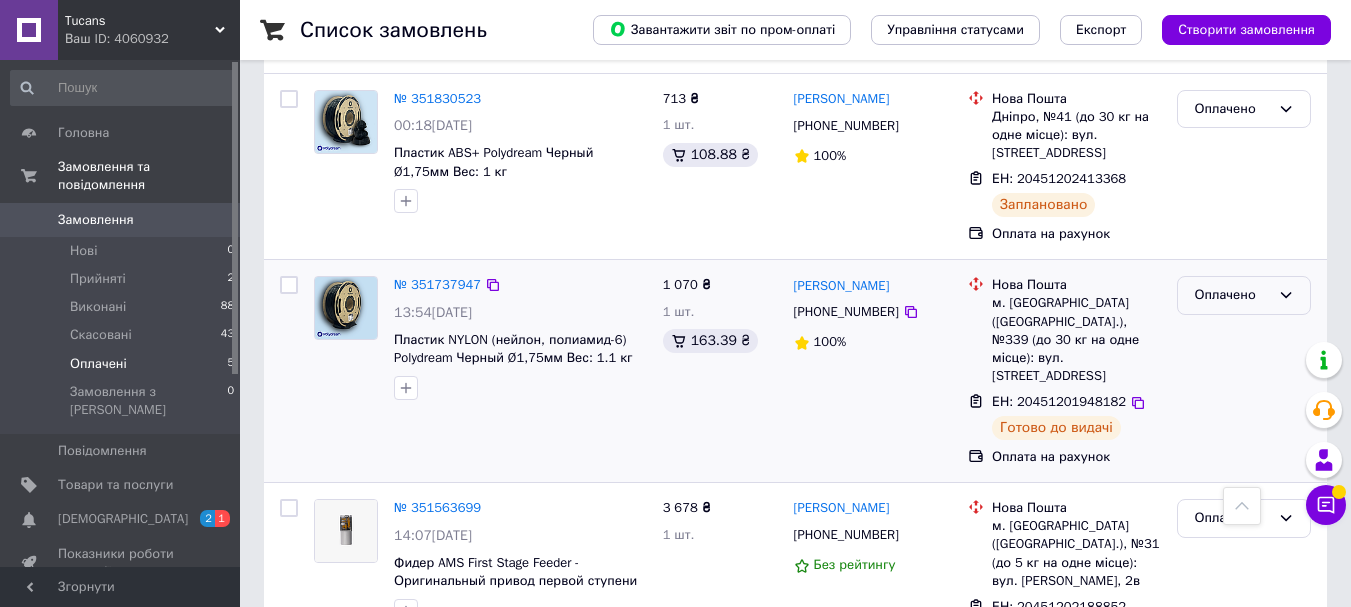 click on "Оплачено" at bounding box center [1244, 295] 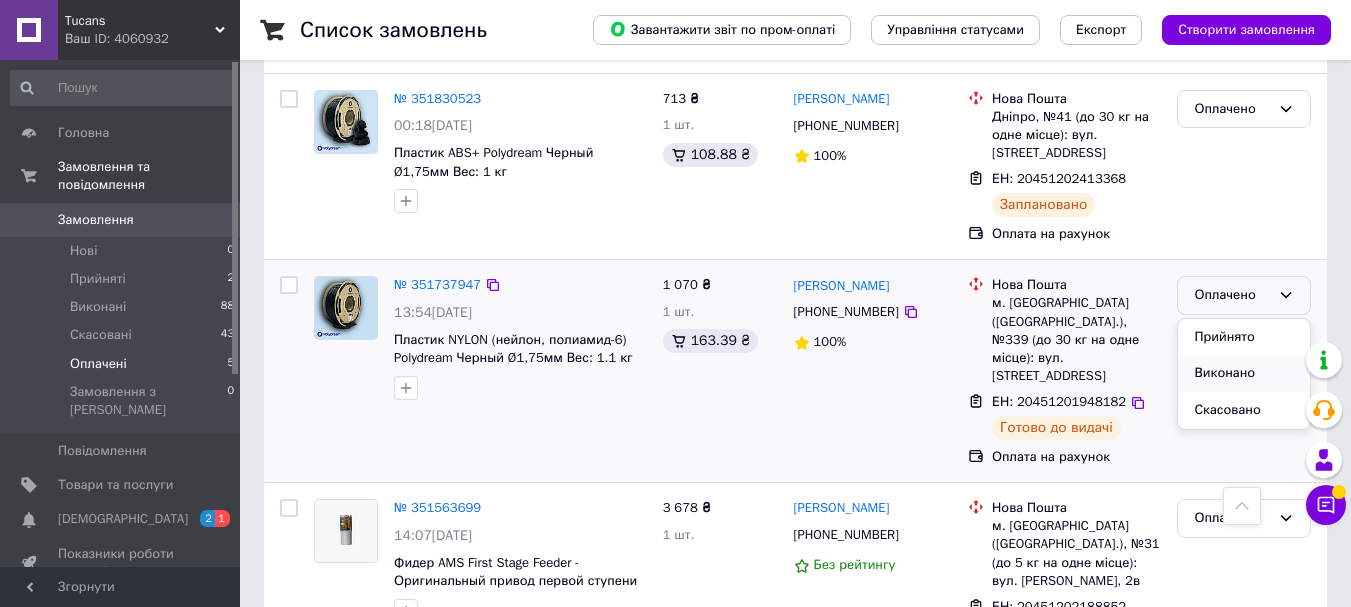 click on "Виконано" at bounding box center [1244, 373] 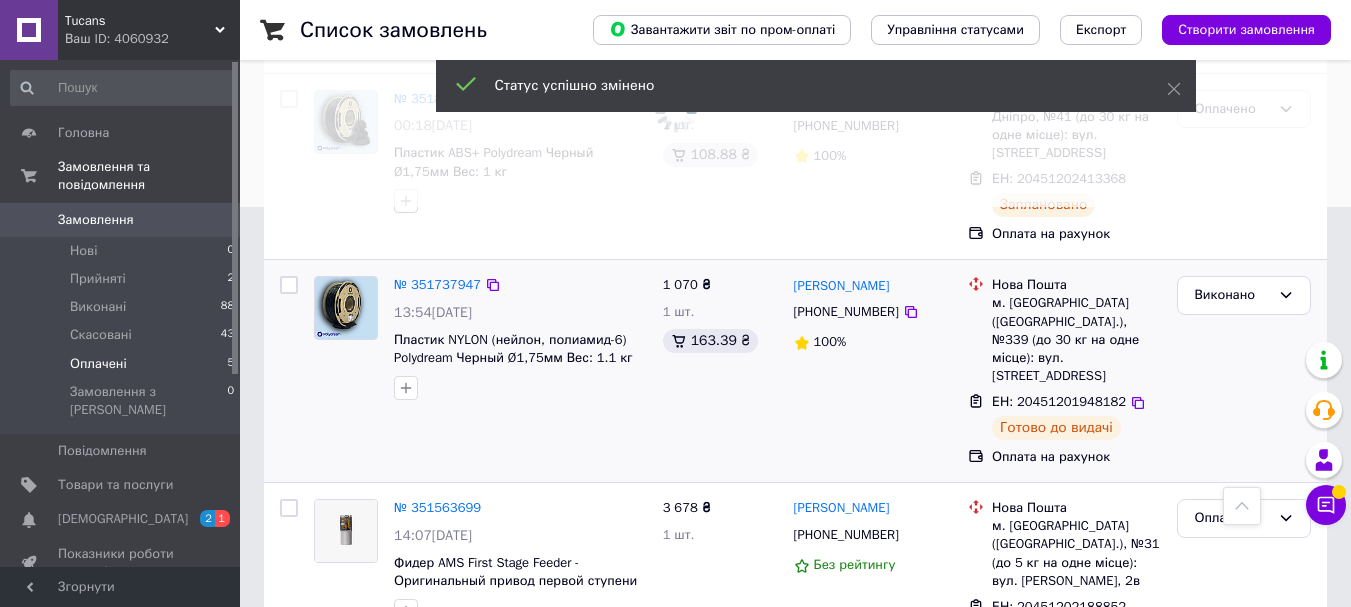scroll, scrollTop: 500, scrollLeft: 0, axis: vertical 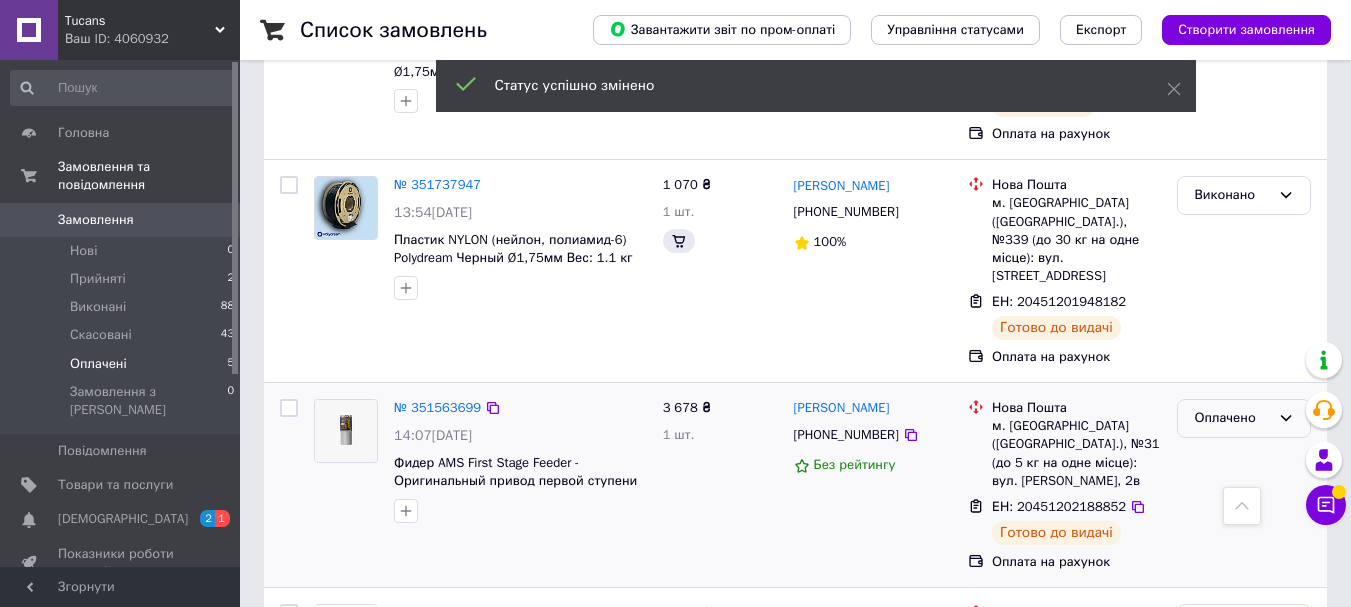 click on "Оплачено" at bounding box center [1232, 418] 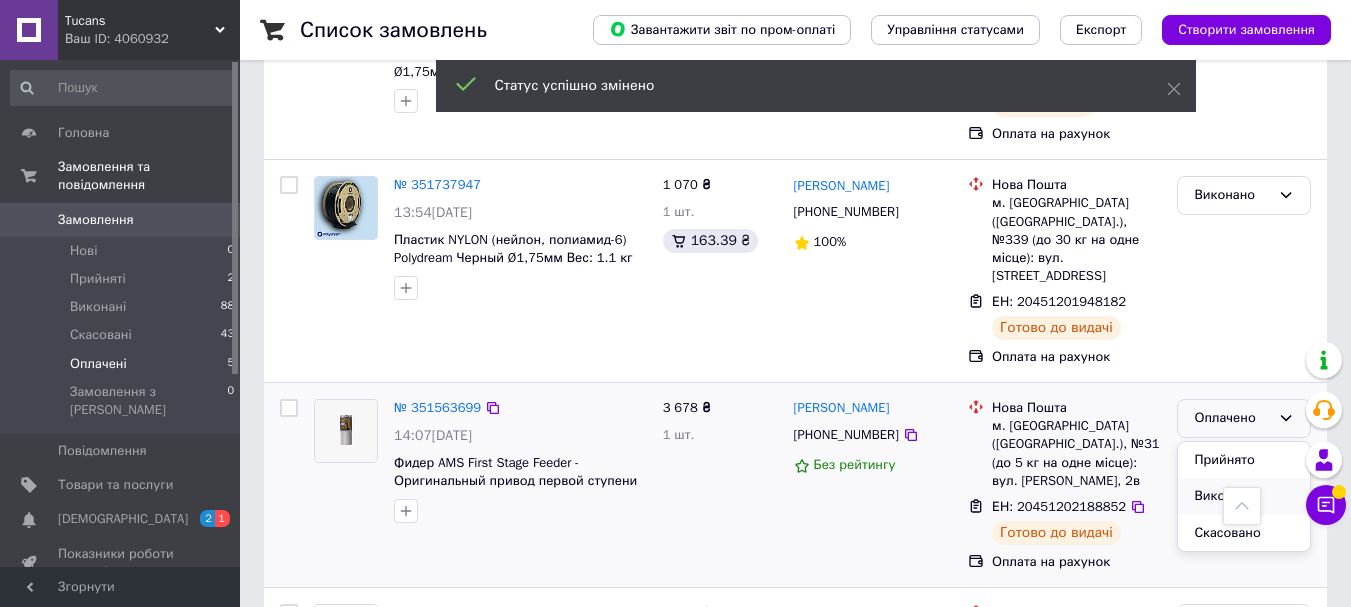 click on "Виконано" at bounding box center (1244, 496) 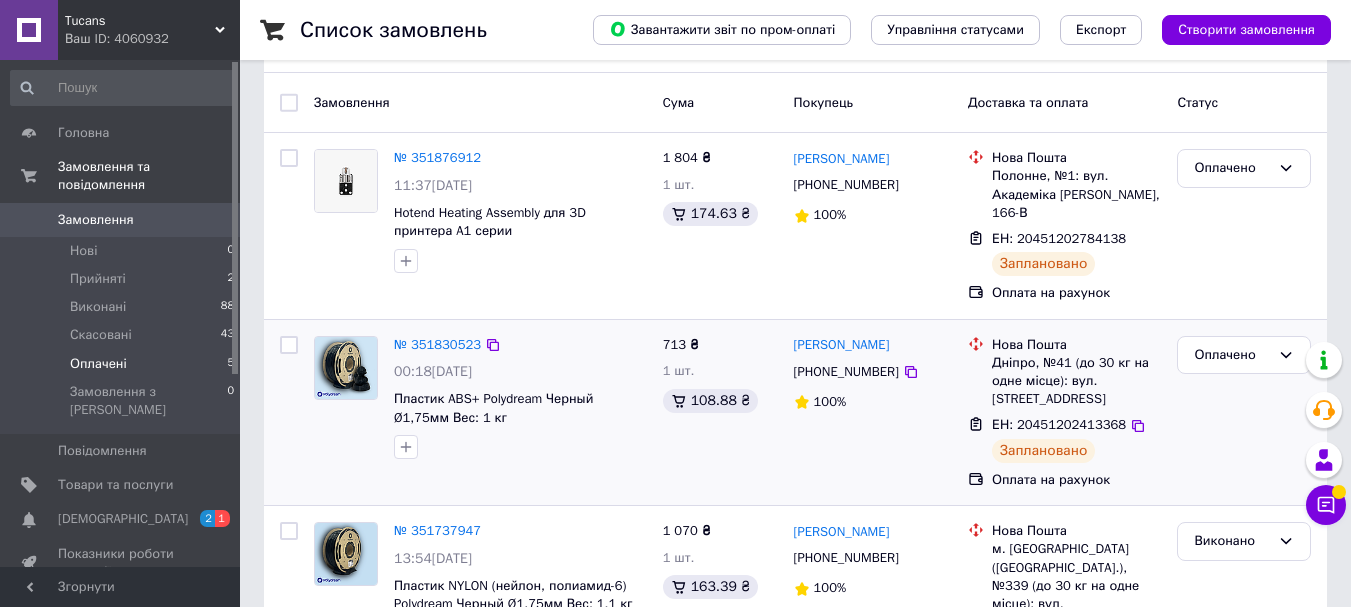 scroll, scrollTop: 54, scrollLeft: 0, axis: vertical 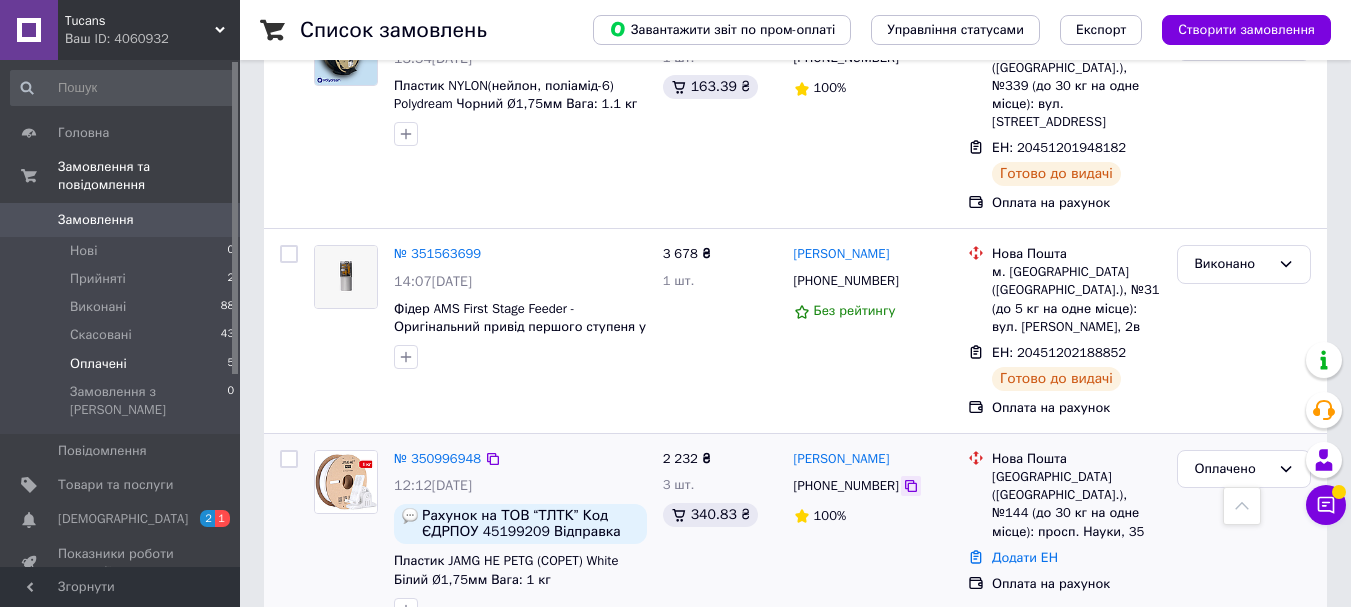 click 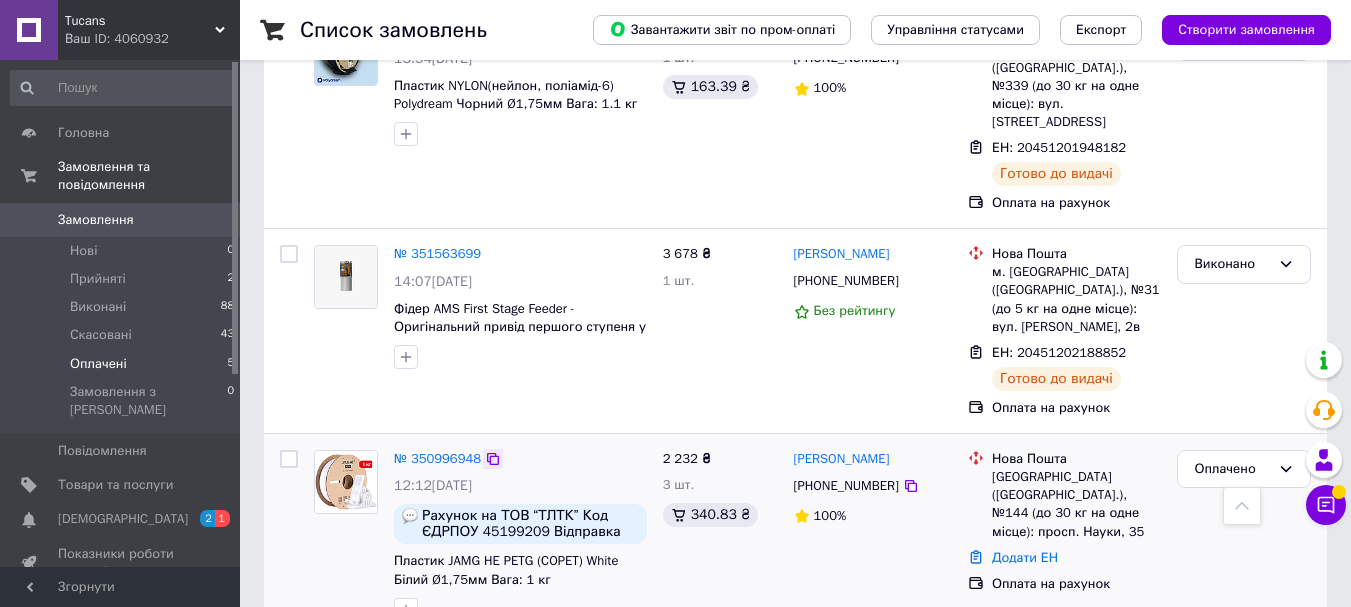 click 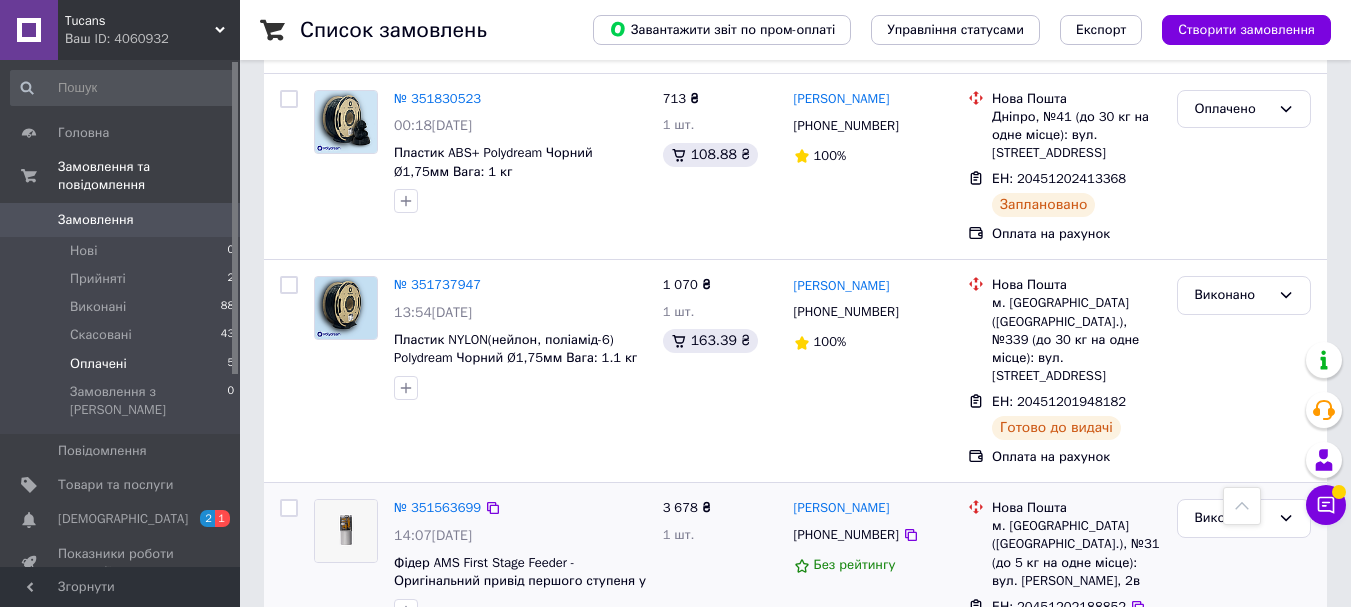 scroll, scrollTop: 654, scrollLeft: 0, axis: vertical 